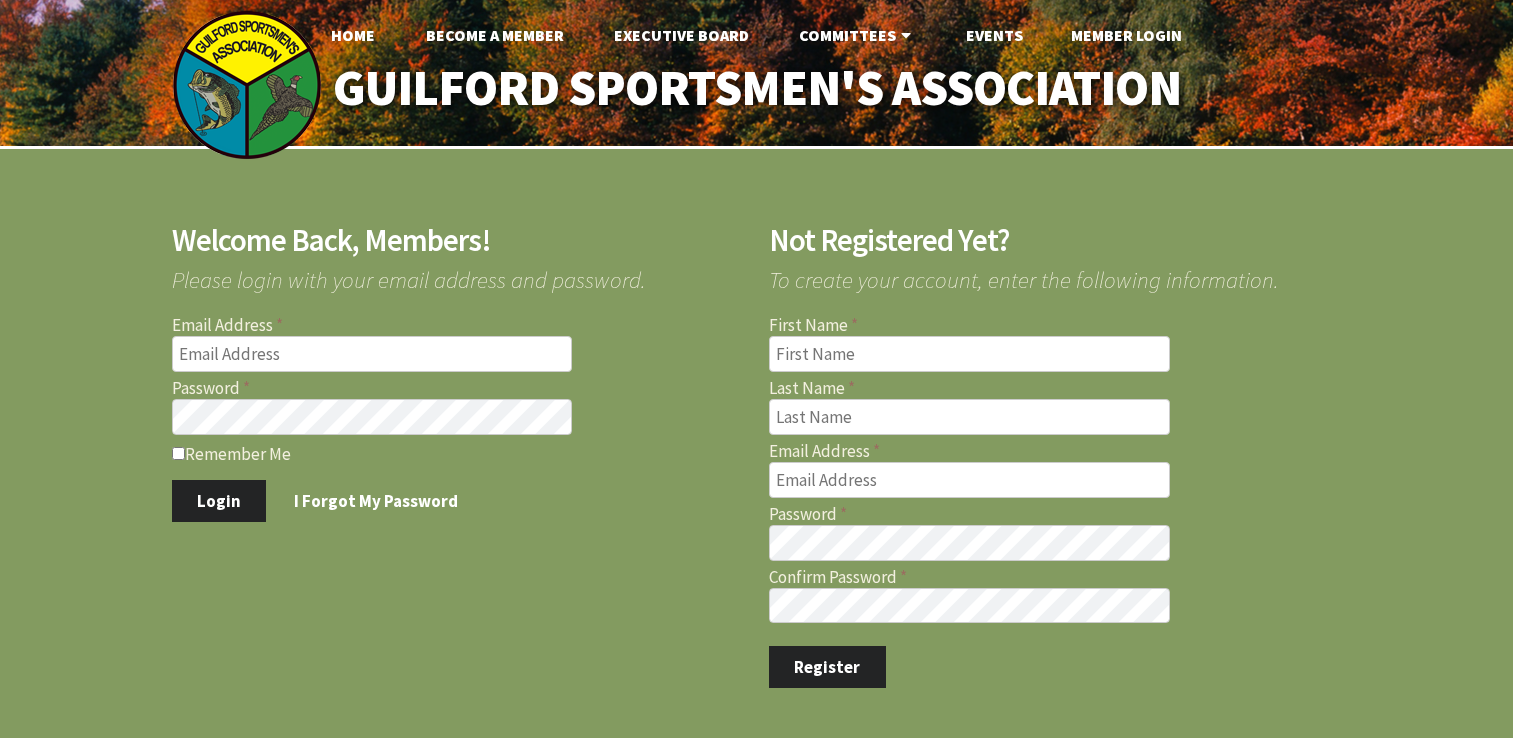 scroll, scrollTop: 0, scrollLeft: 0, axis: both 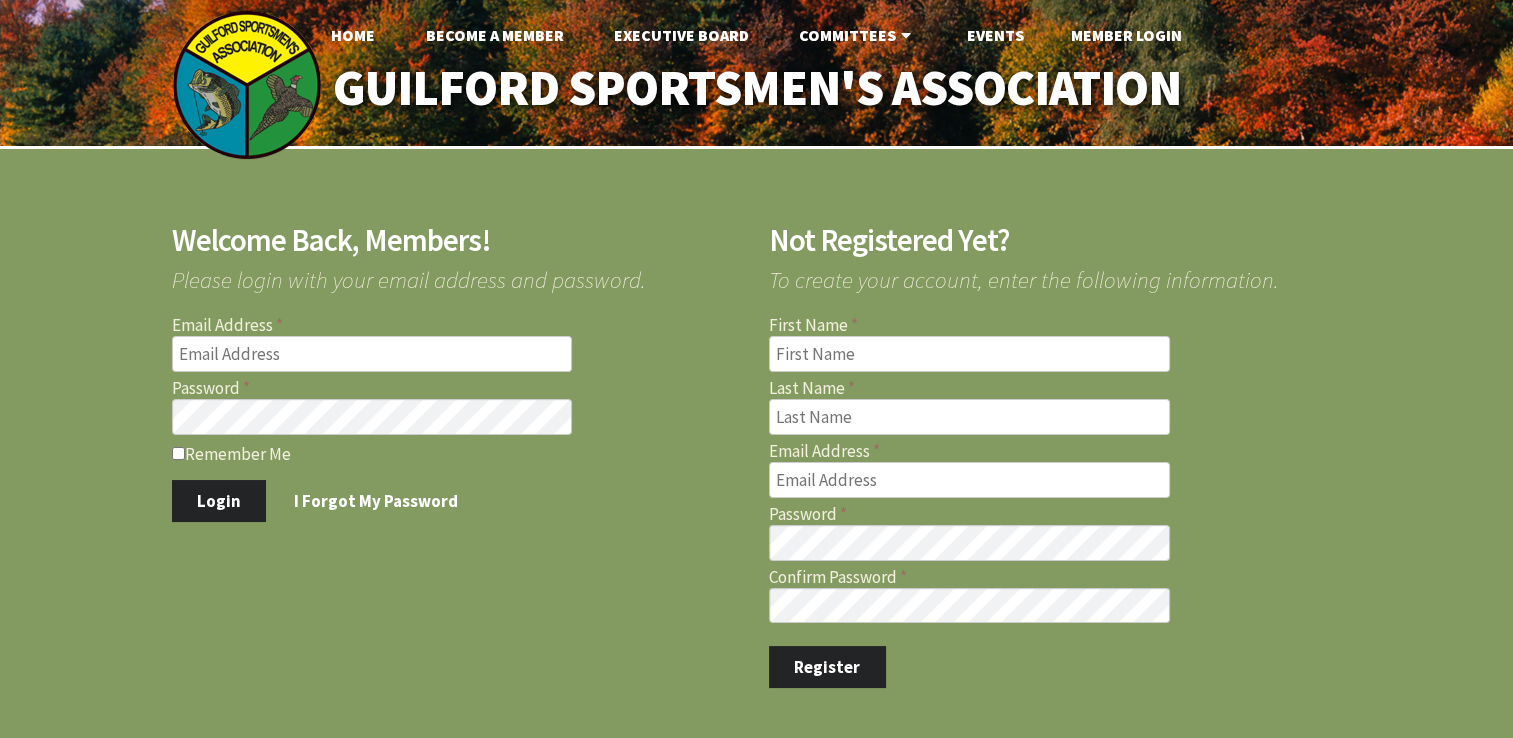 click on "Email Address" at bounding box center [372, 354] 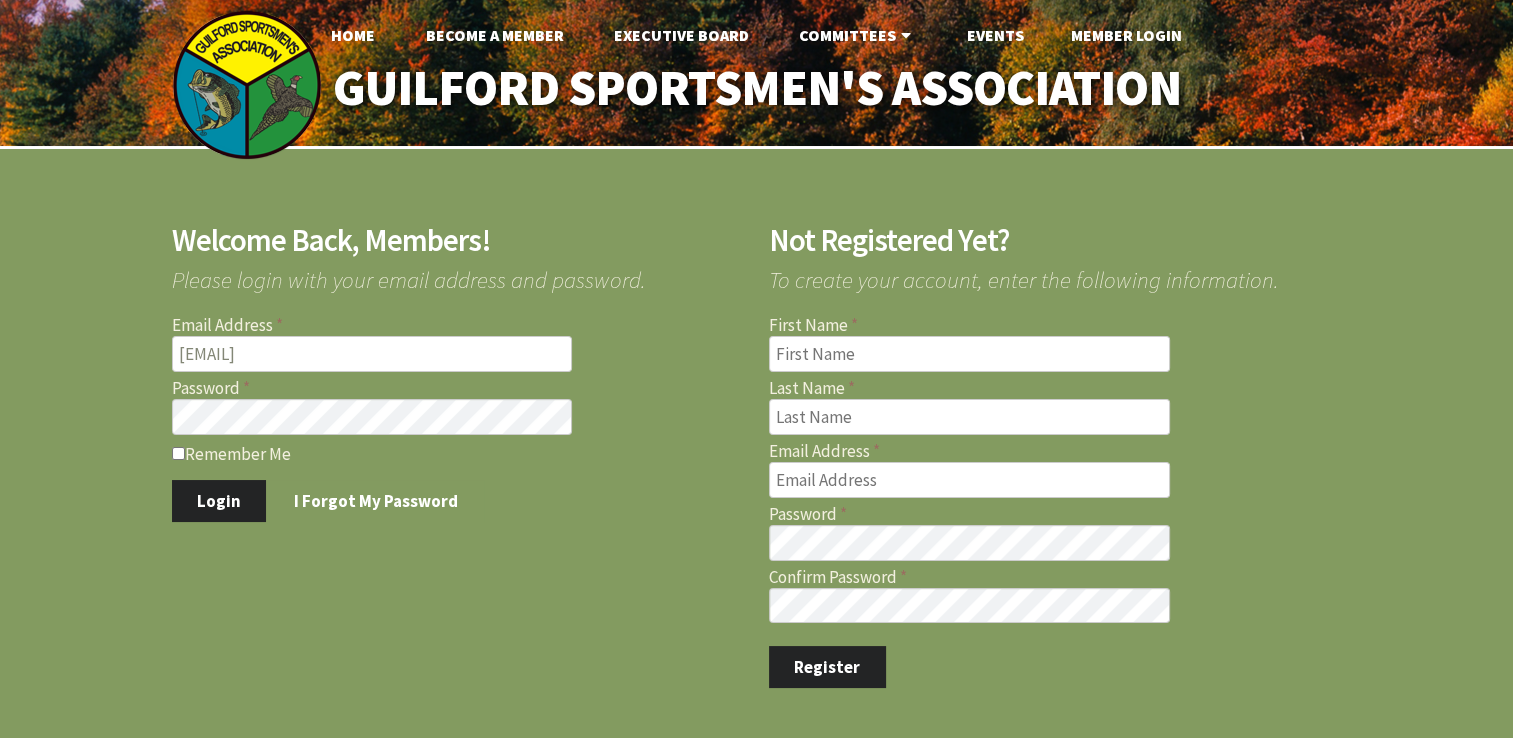 click on "Remember Me" at bounding box center (458, 453) 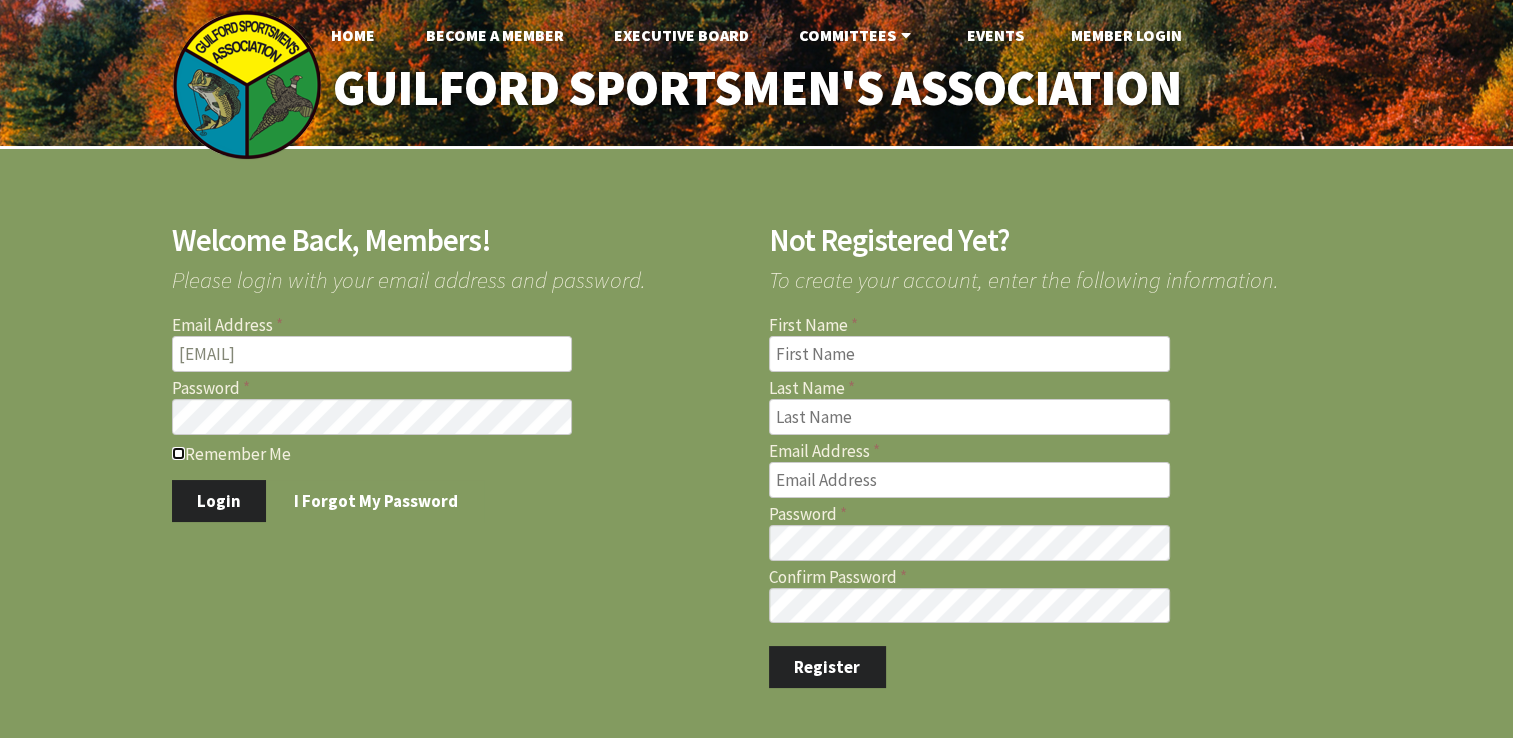 click on "Remember Me" at bounding box center [178, 453] 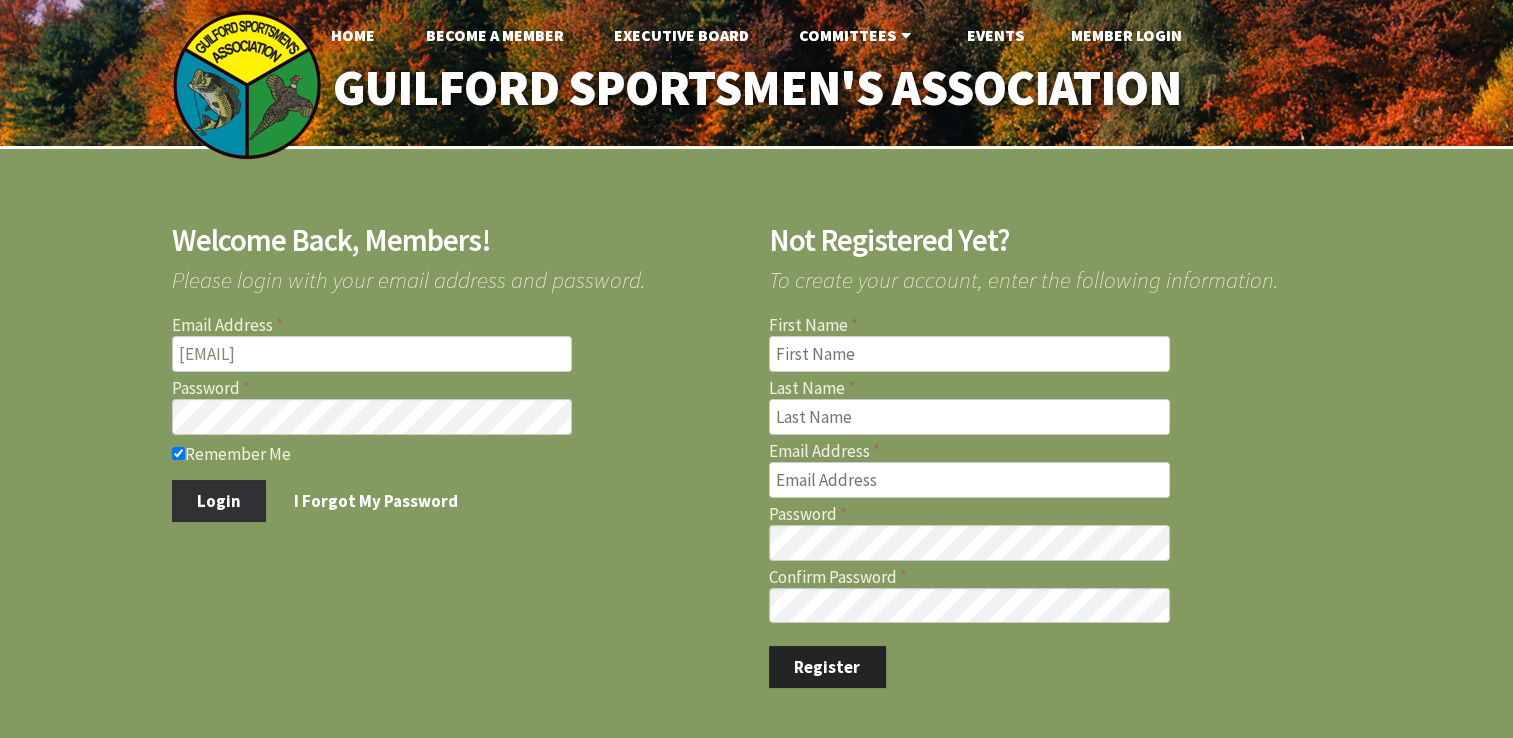 click on "Login" at bounding box center [219, 501] 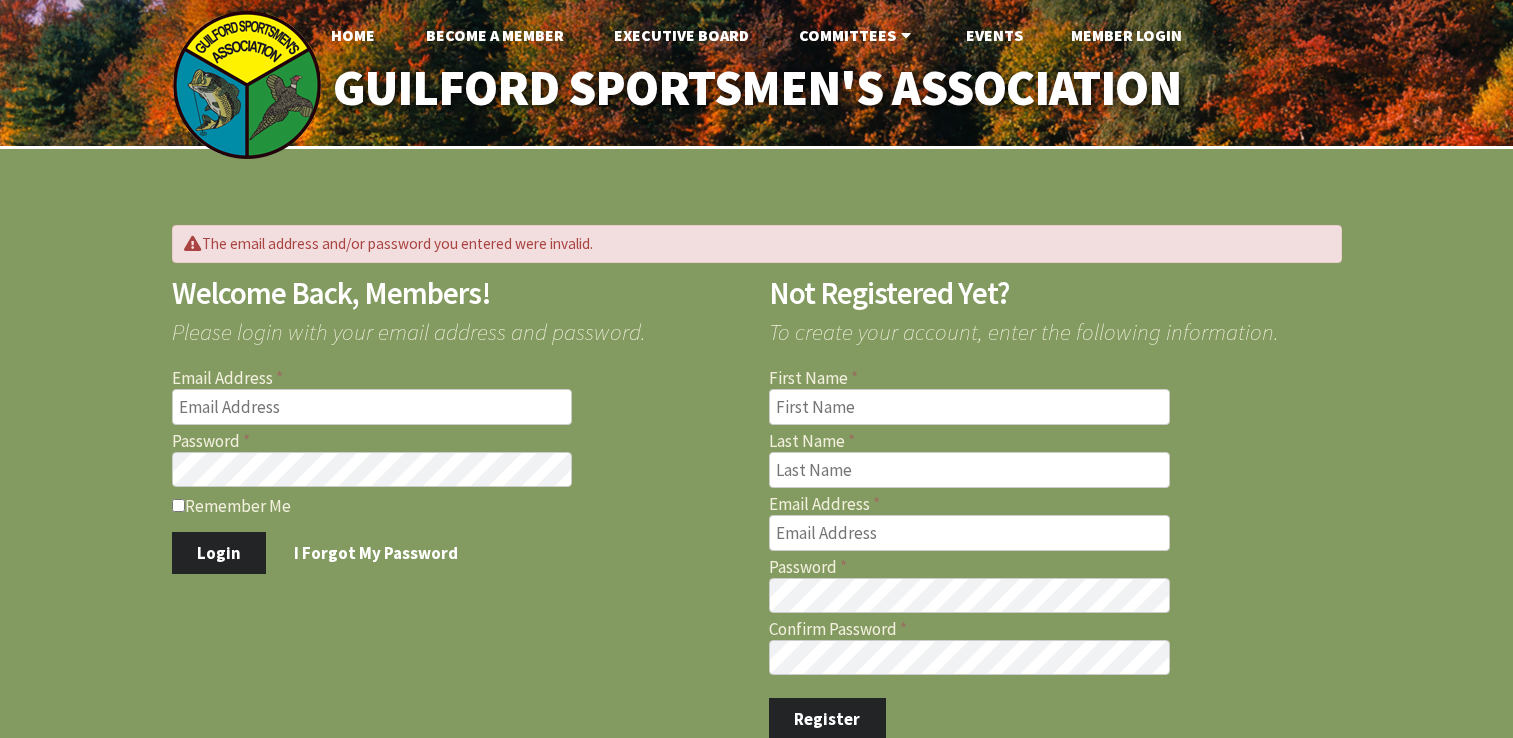 scroll, scrollTop: 0, scrollLeft: 0, axis: both 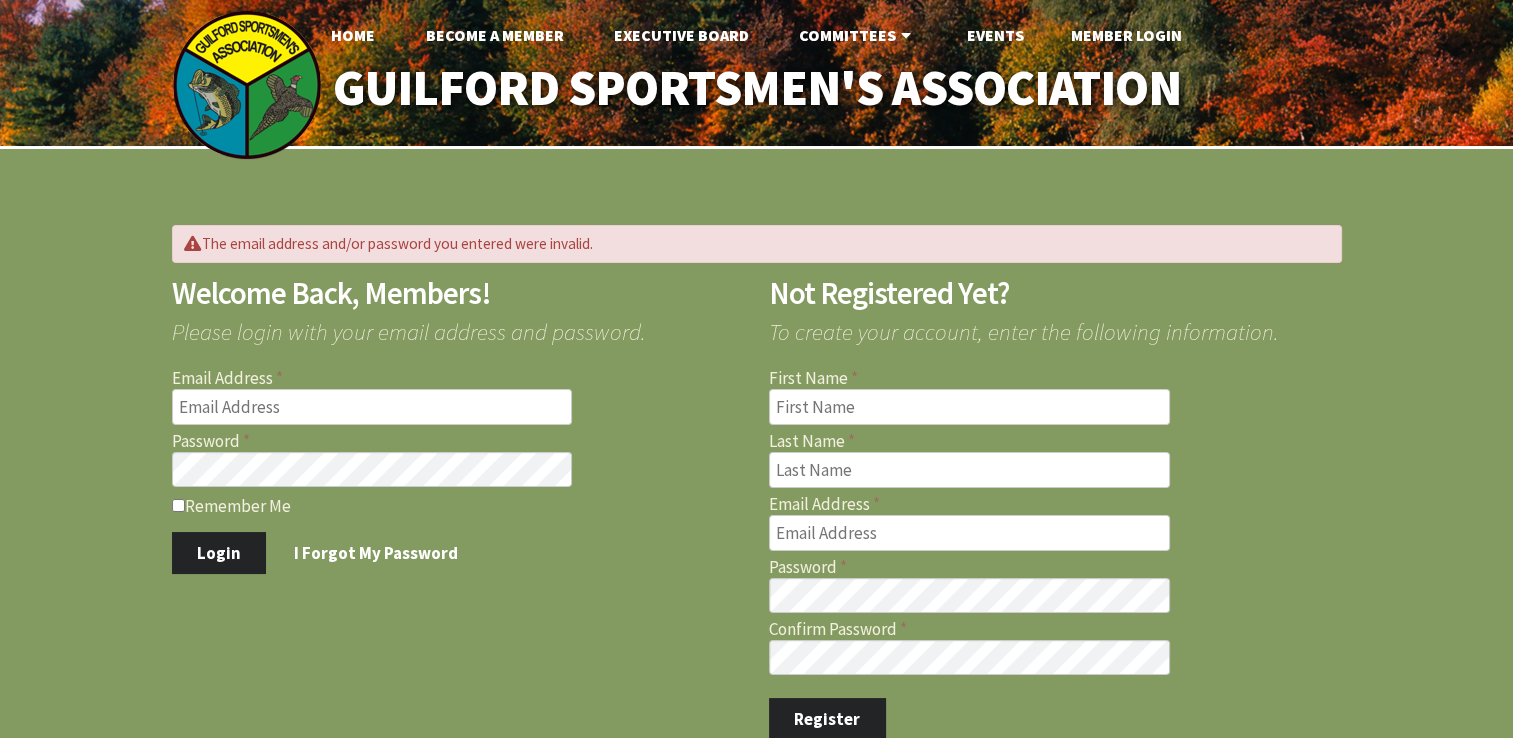 click on "Email Address" at bounding box center [372, 407] 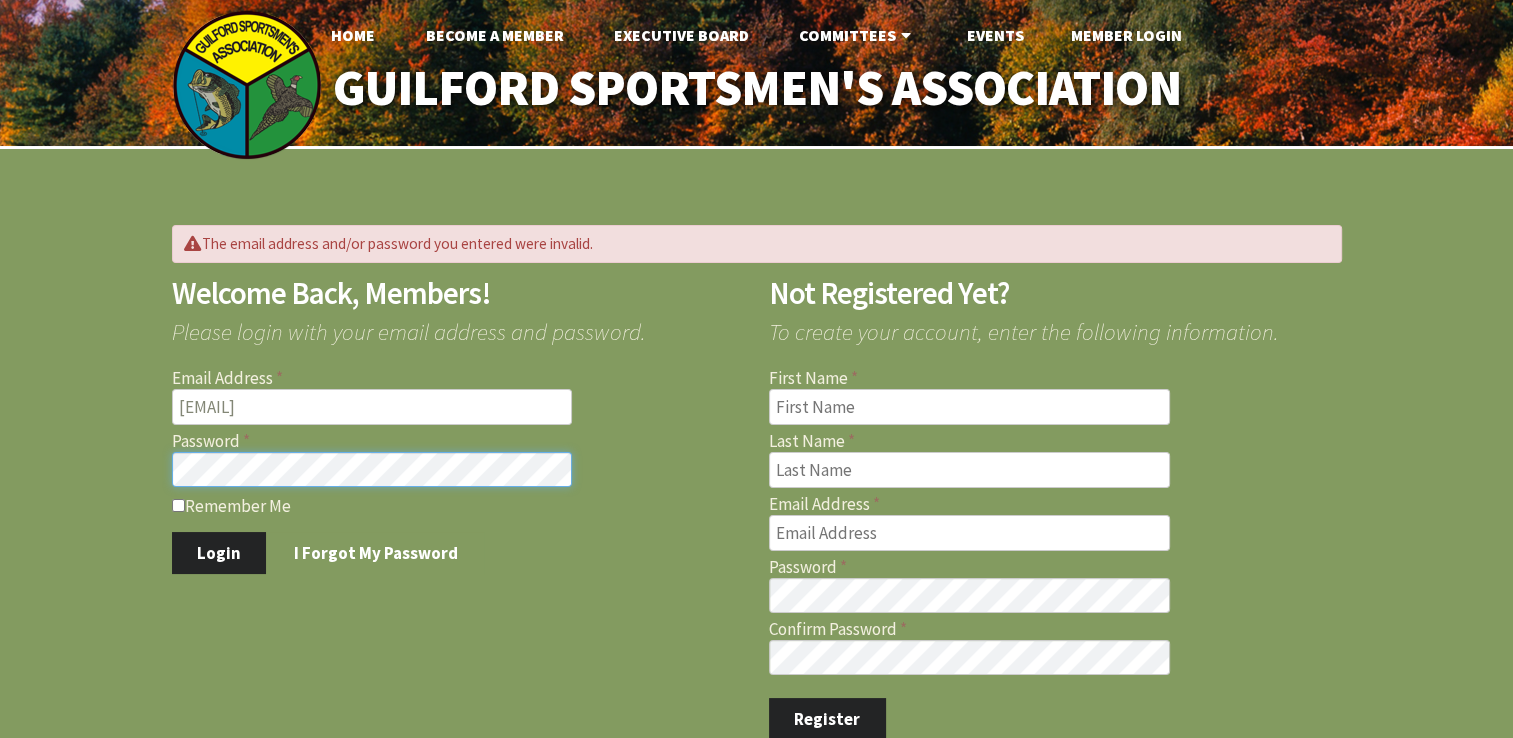 click on "Login" at bounding box center (219, 553) 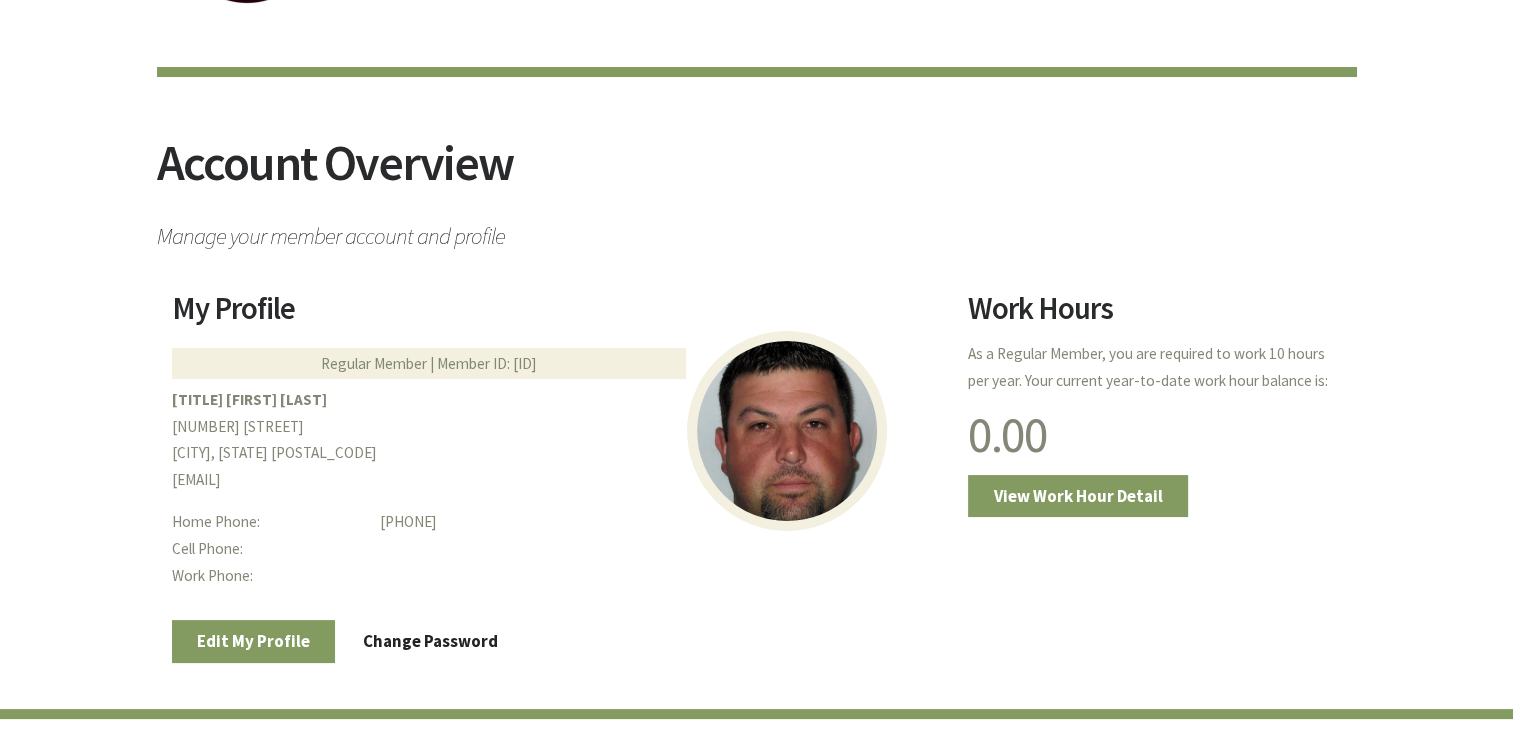 scroll, scrollTop: 160, scrollLeft: 0, axis: vertical 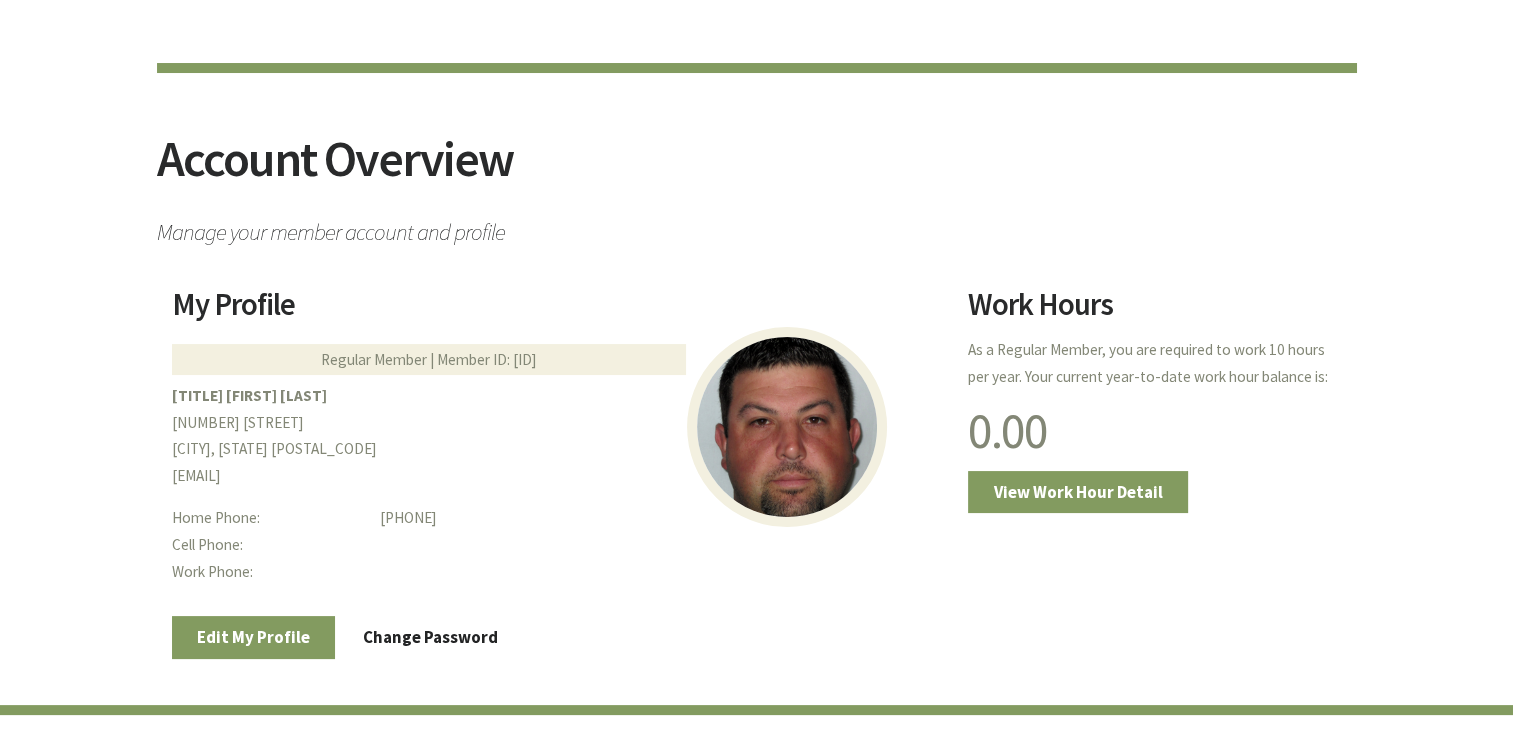 click on "Regular Member | Member ID: [ID]" at bounding box center (429, 359) 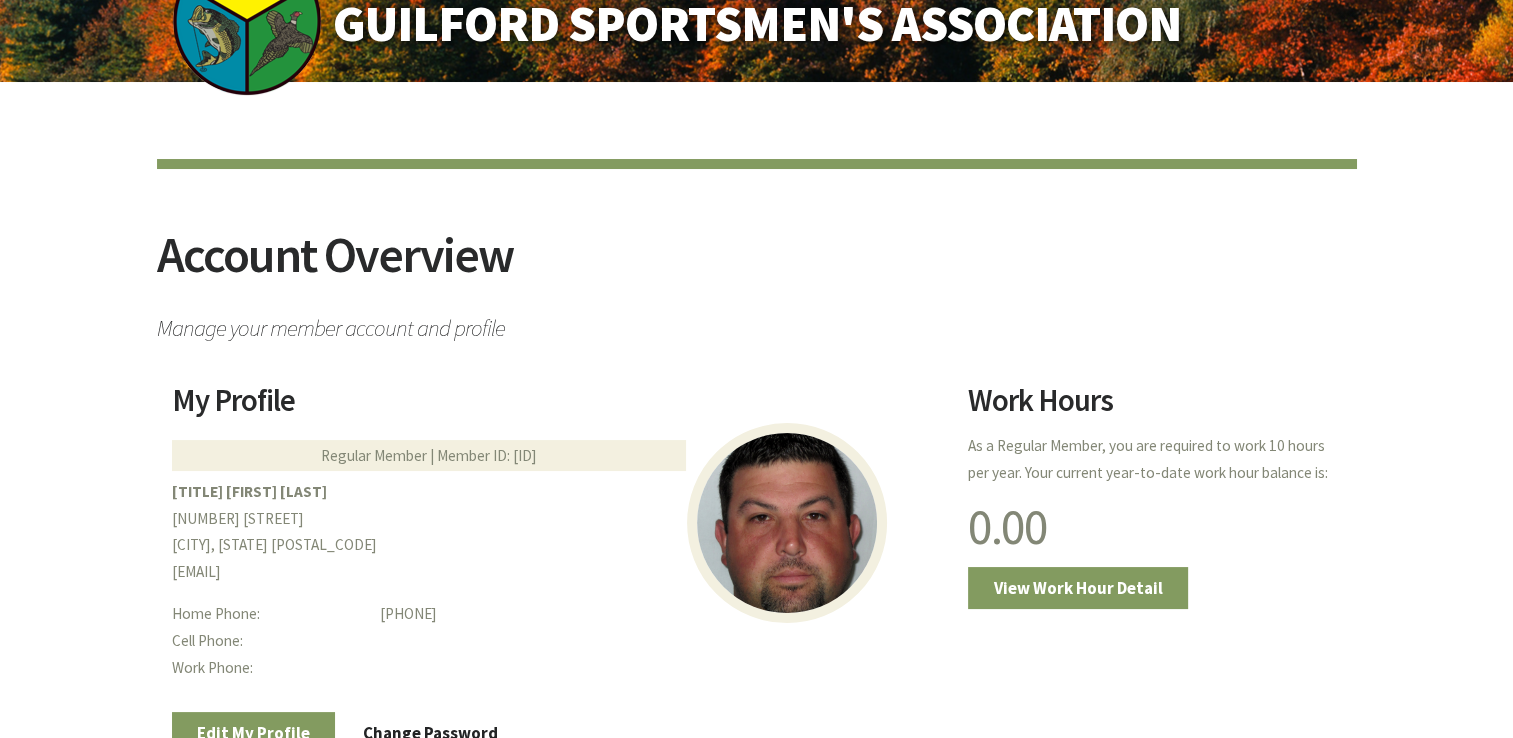 scroll, scrollTop: 0, scrollLeft: 0, axis: both 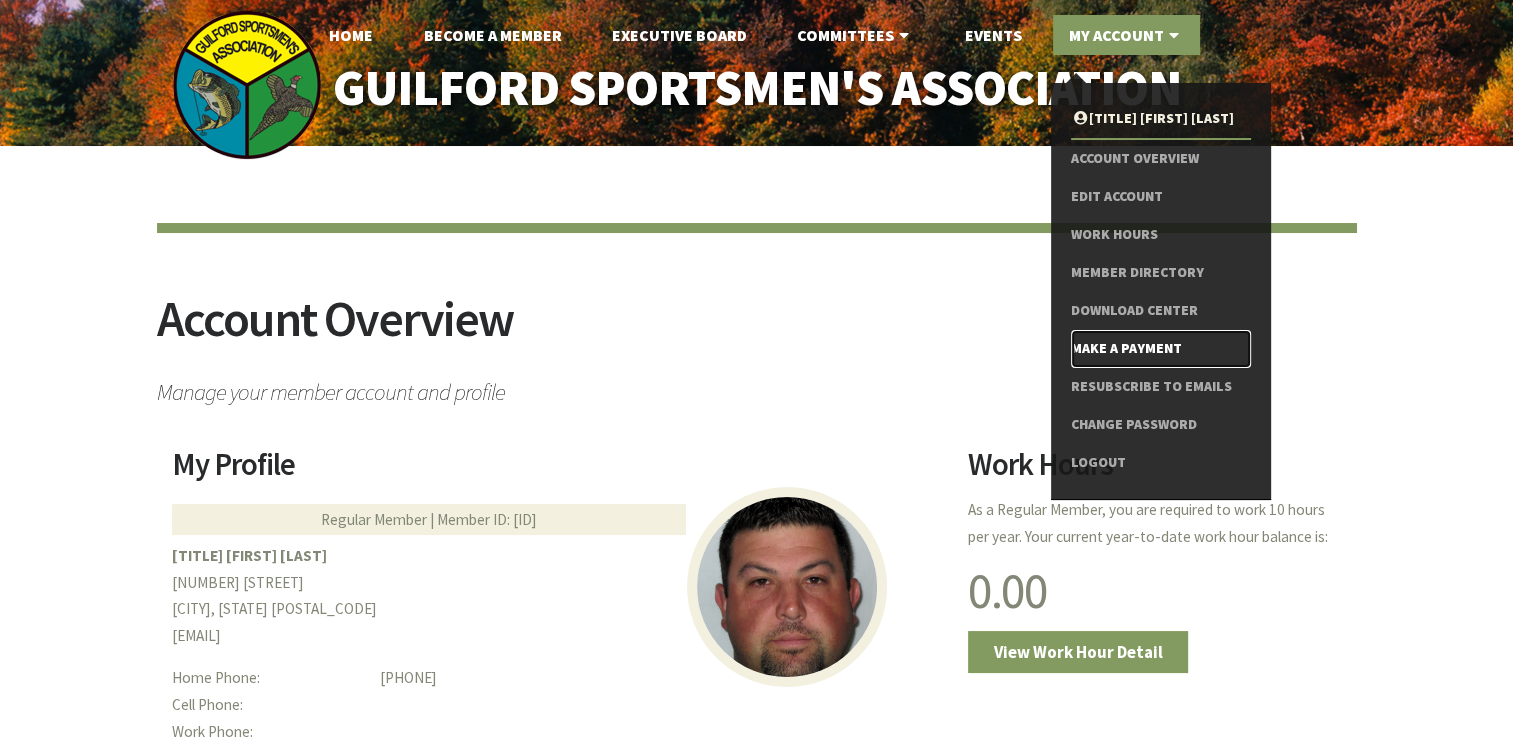 click on "Make a Payment" at bounding box center (1160, 349) 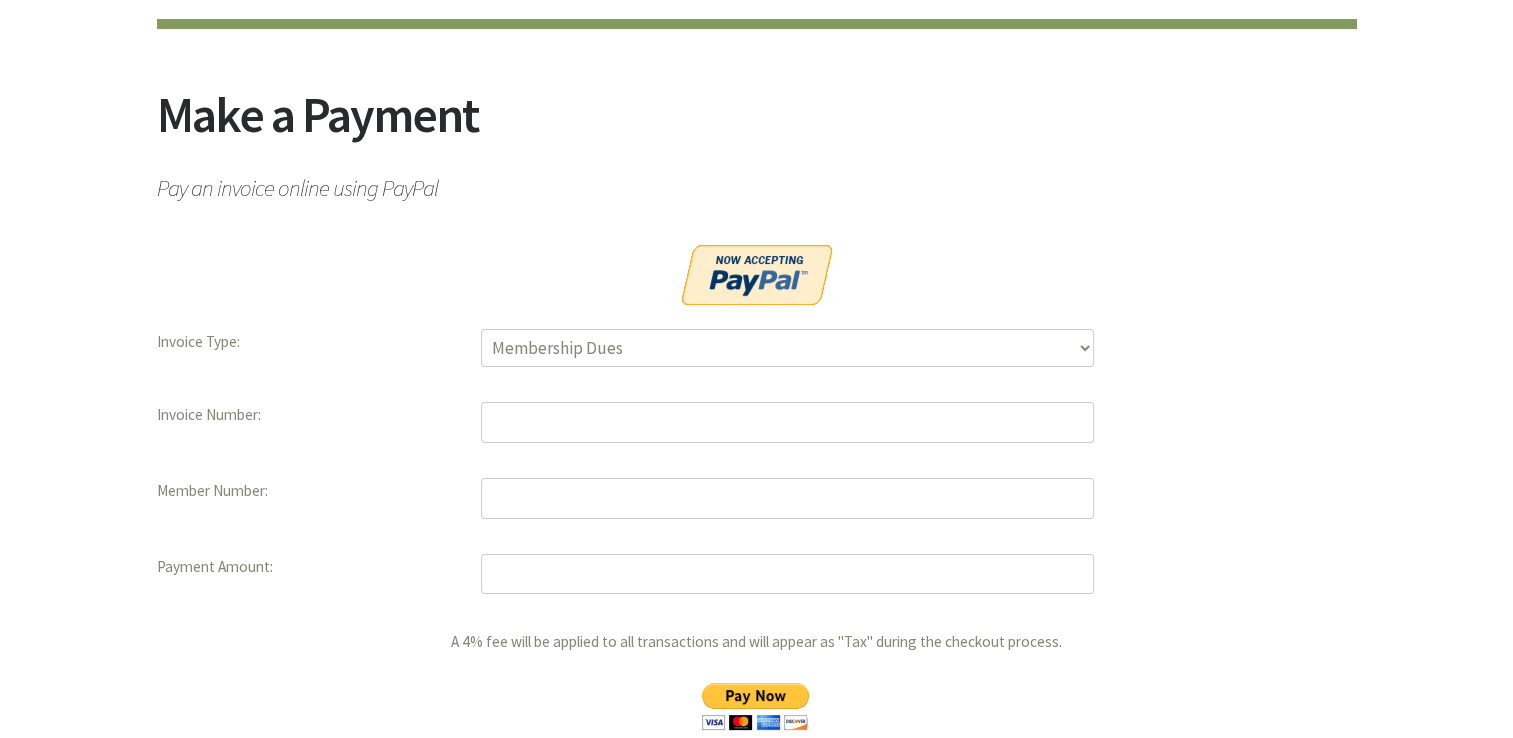 scroll, scrollTop: 240, scrollLeft: 0, axis: vertical 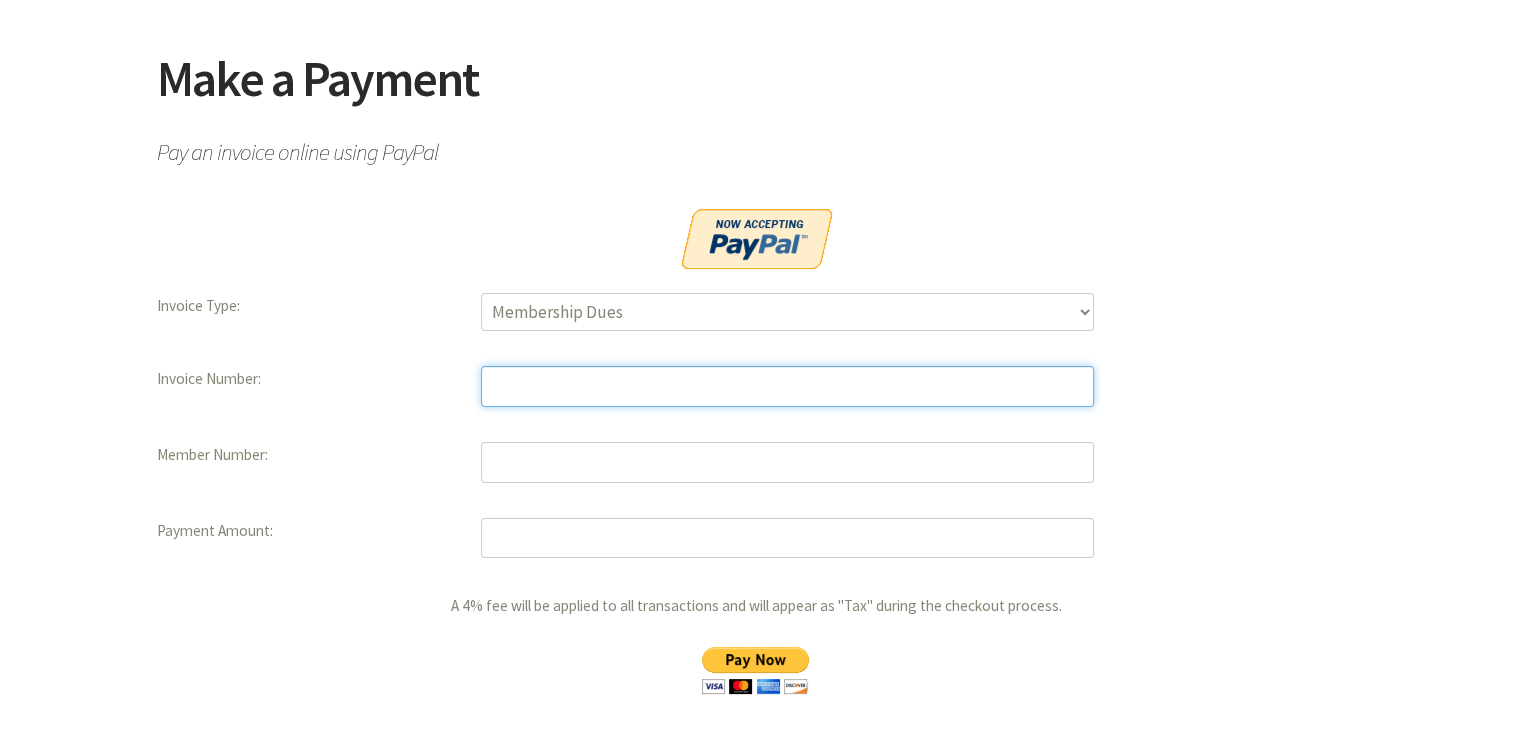 click at bounding box center (787, 386) 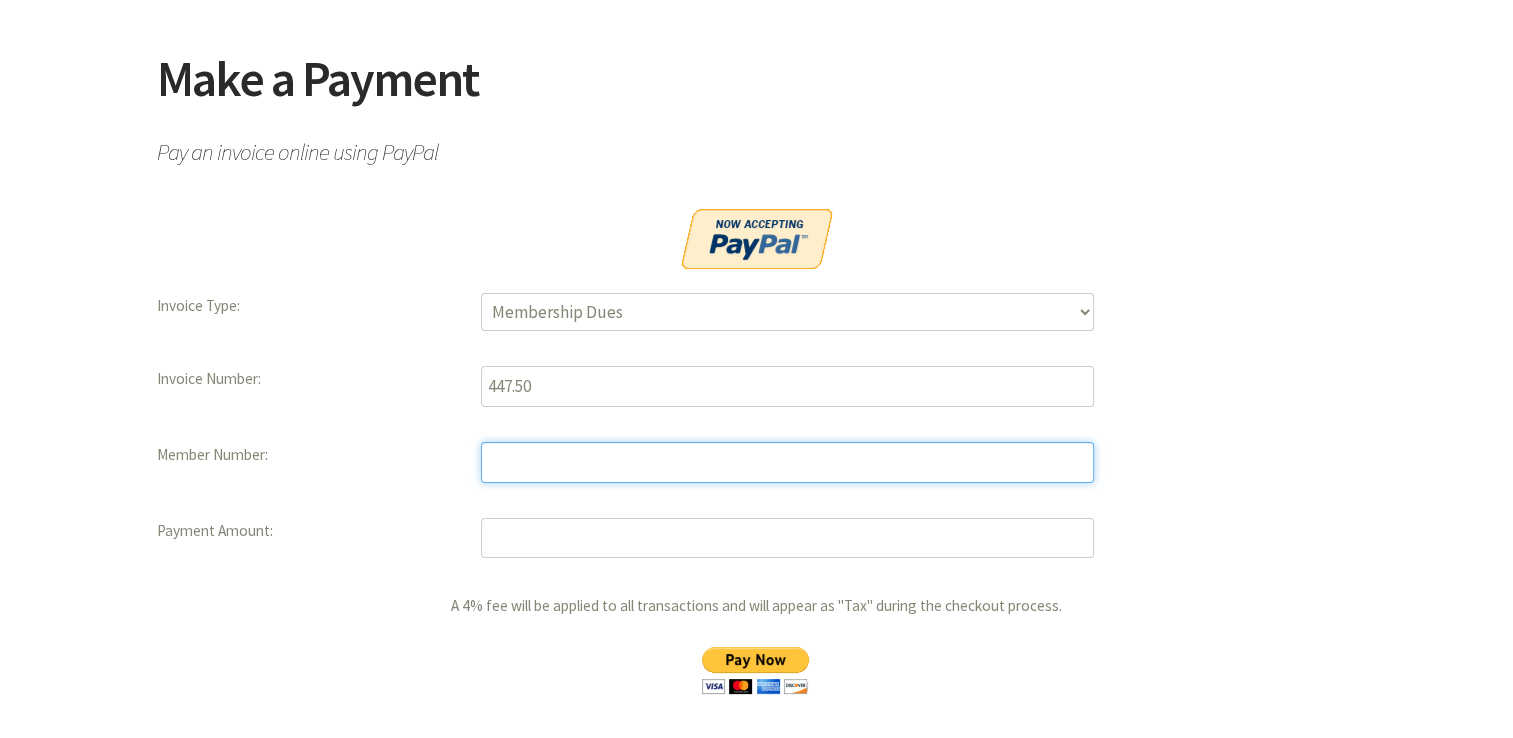 click at bounding box center (787, 462) 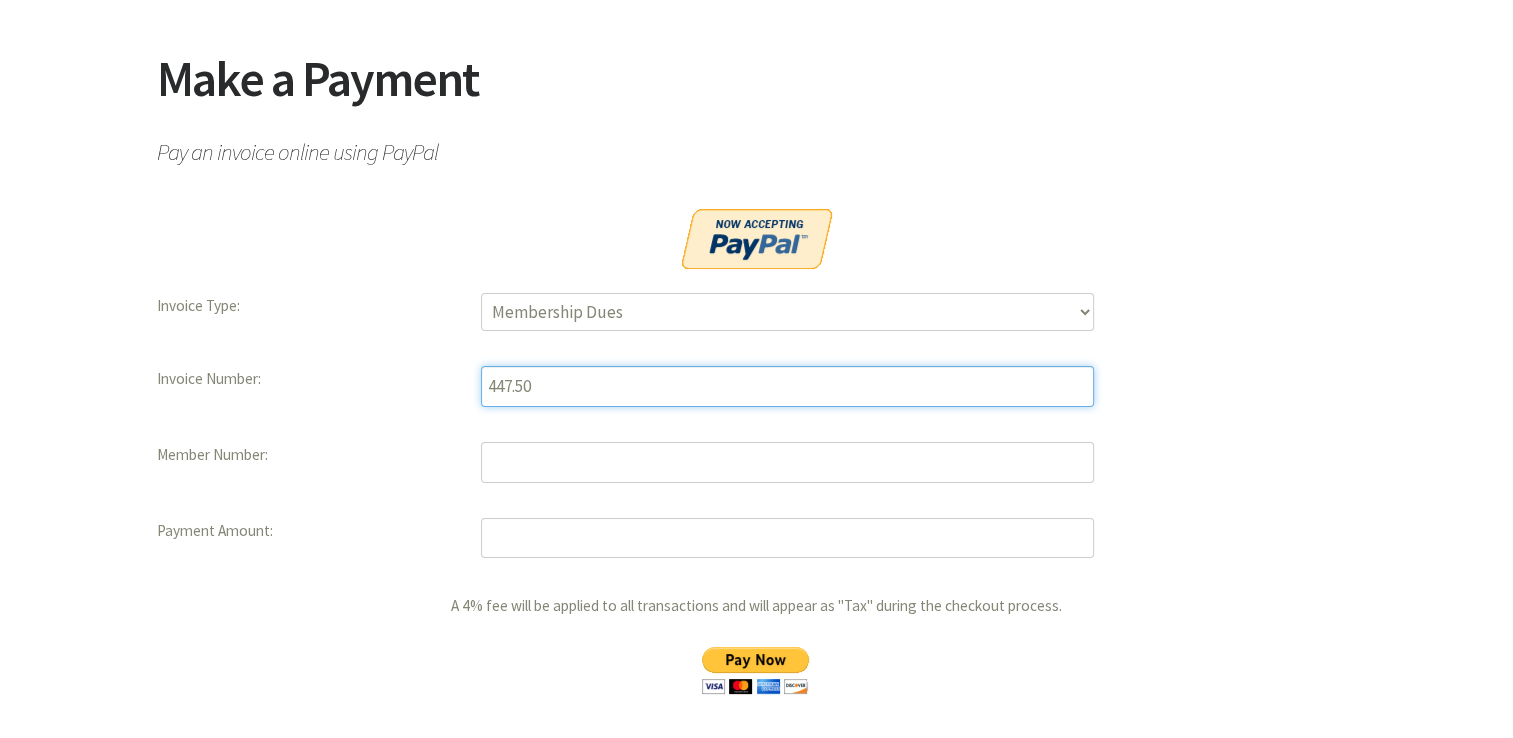 click on "447.50" at bounding box center (787, 386) 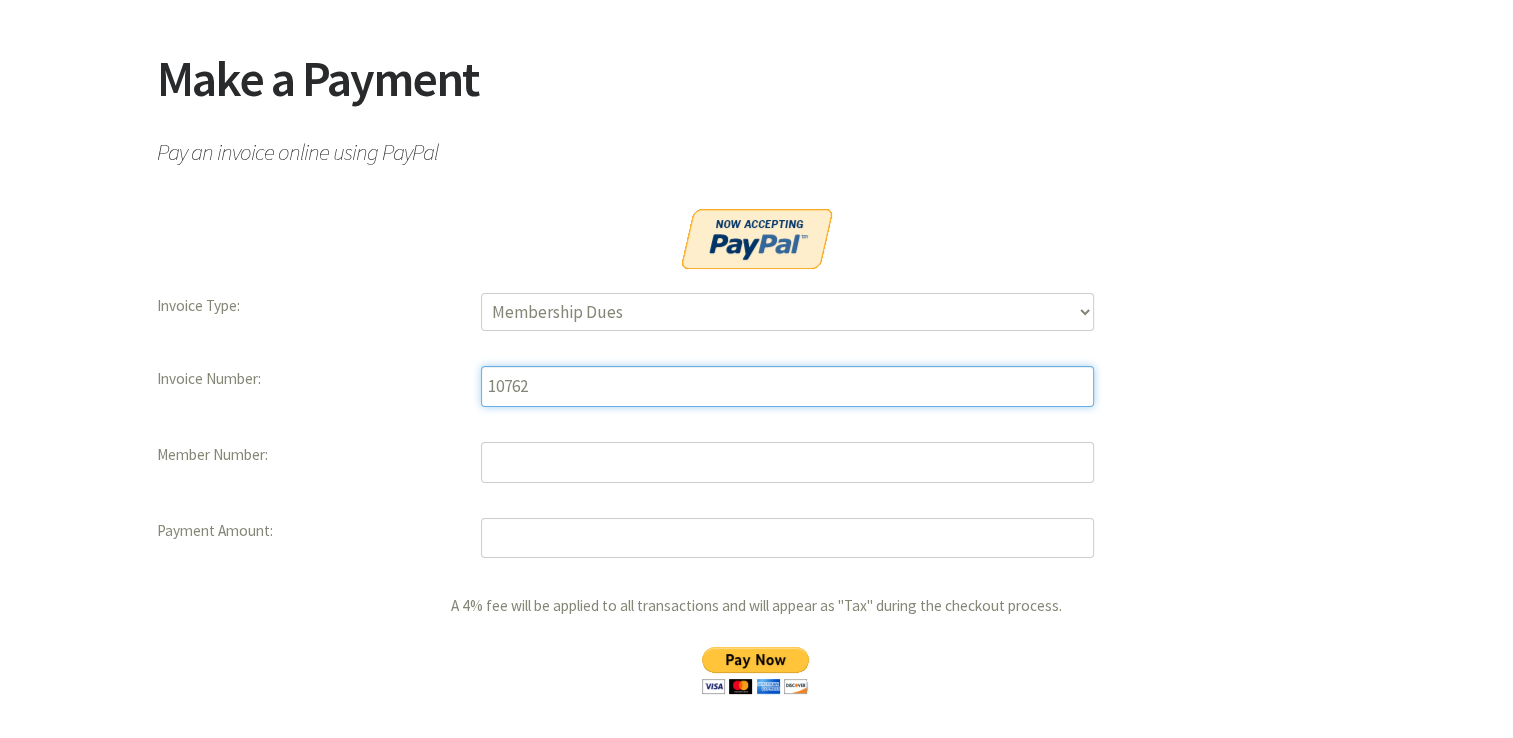 type on "10762" 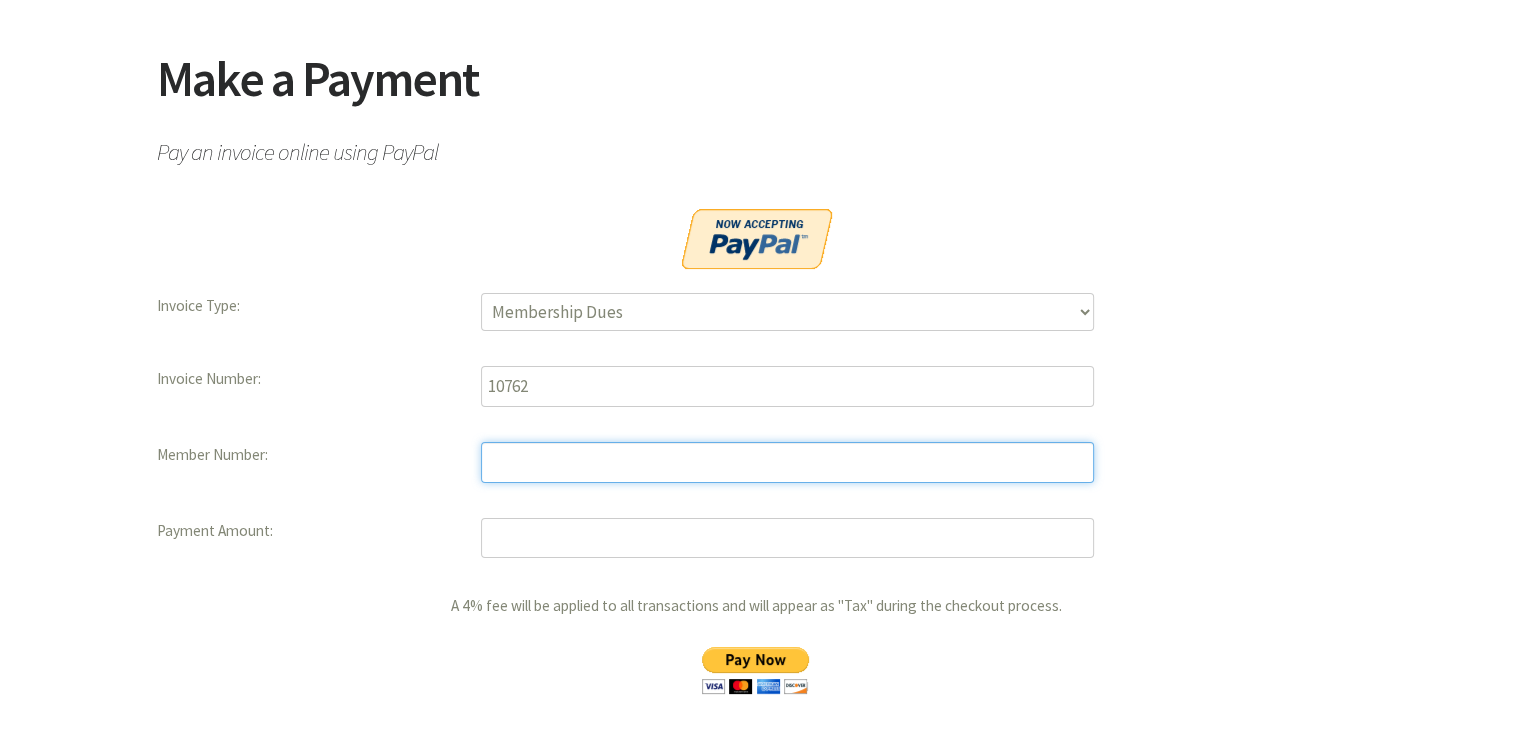 click at bounding box center [787, 462] 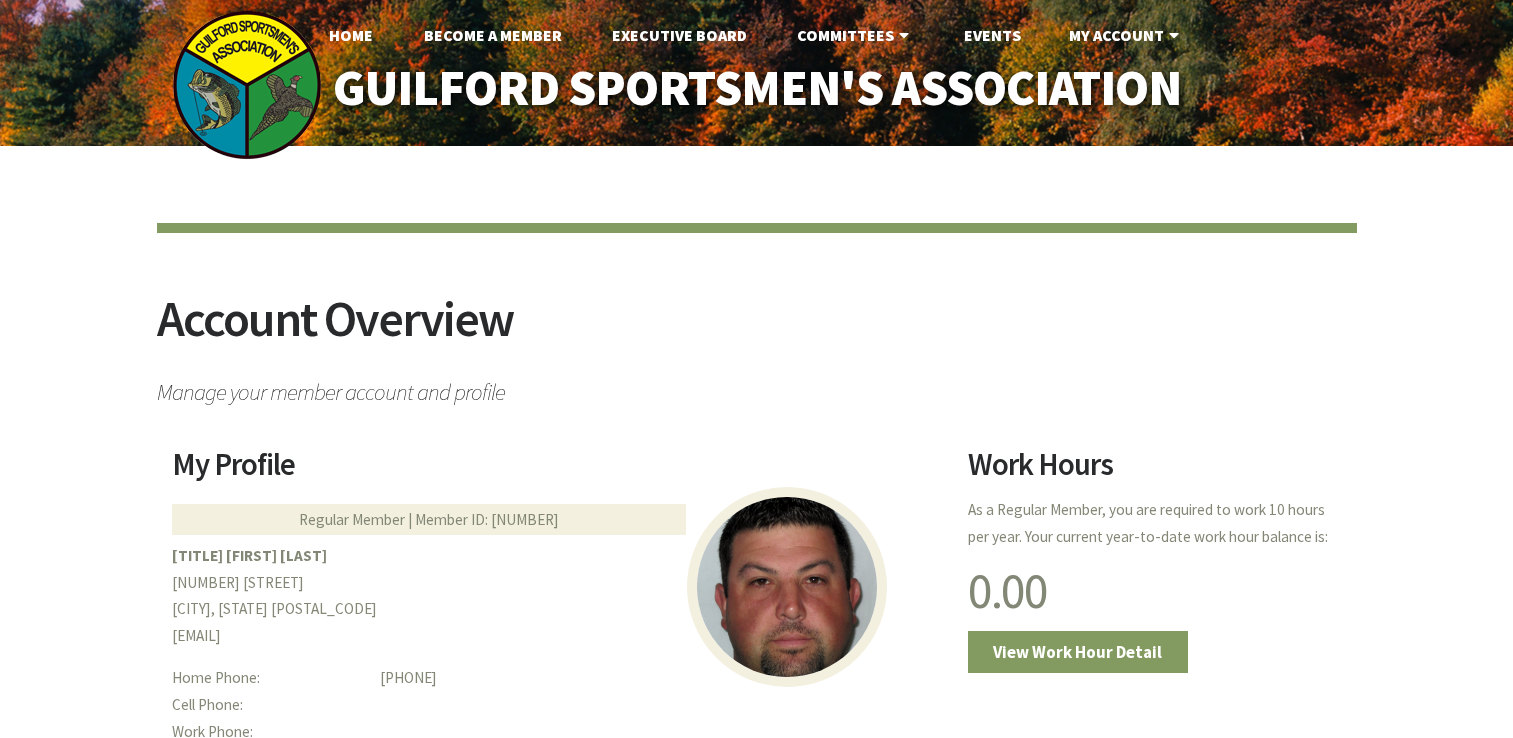 scroll, scrollTop: 0, scrollLeft: 0, axis: both 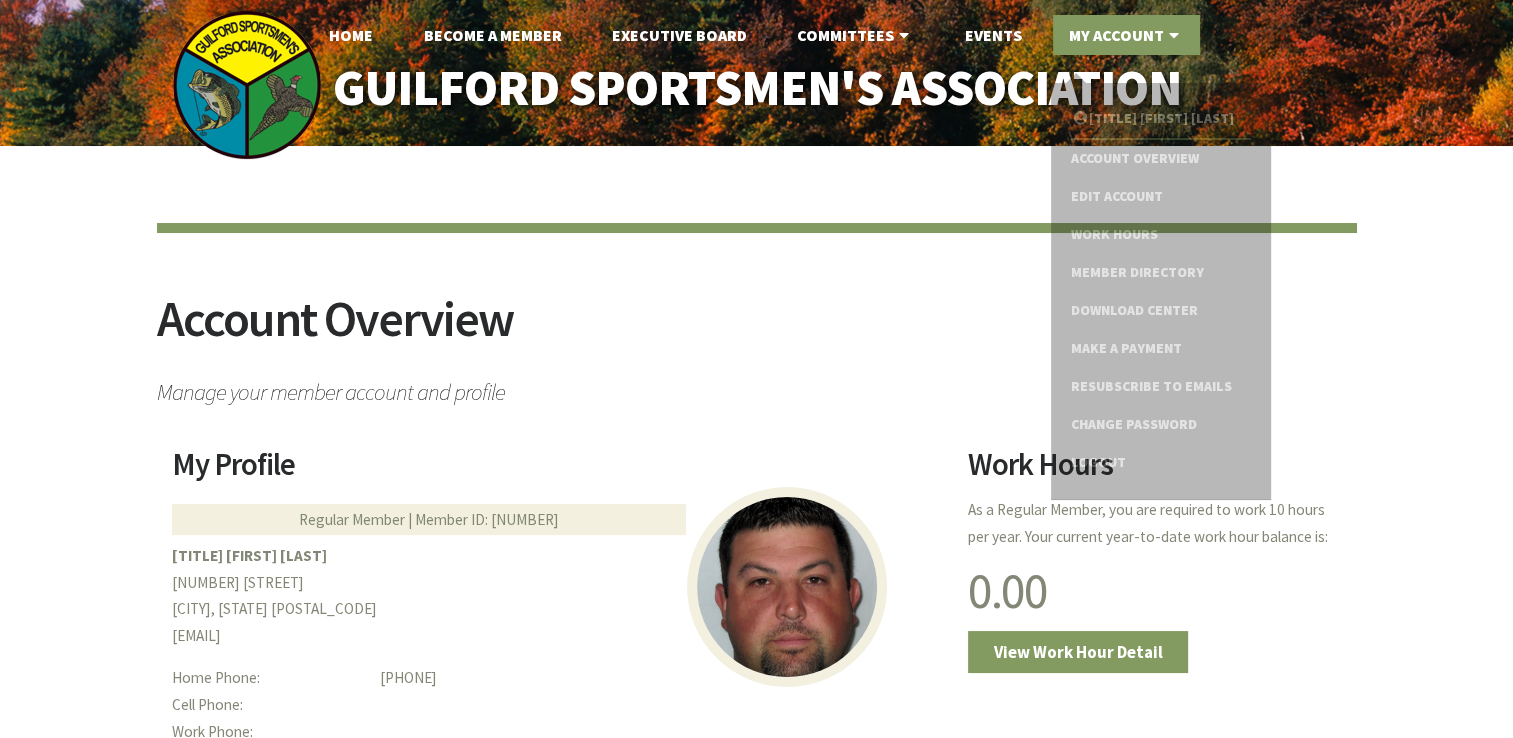 click on "My Account" at bounding box center (1126, 35) 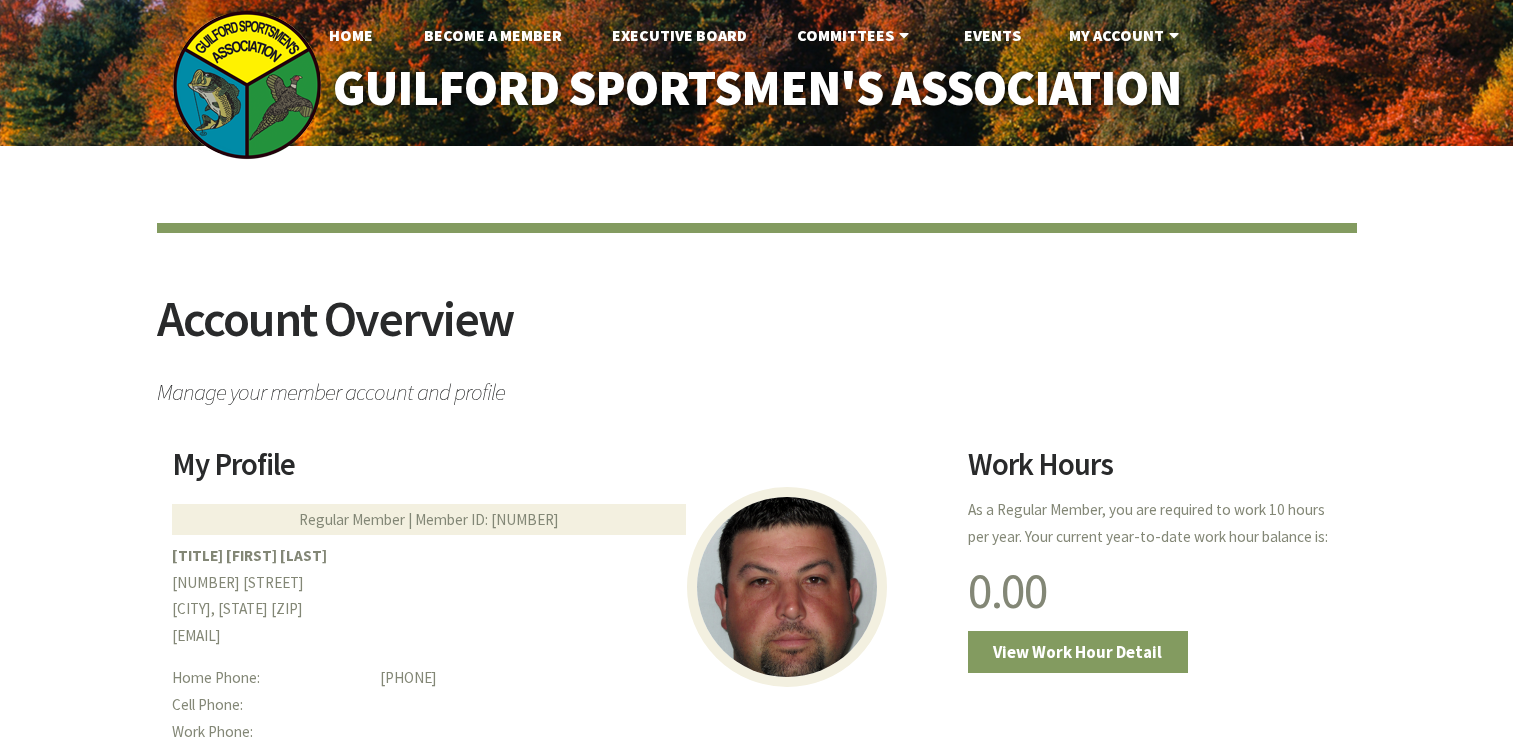 scroll, scrollTop: 0, scrollLeft: 0, axis: both 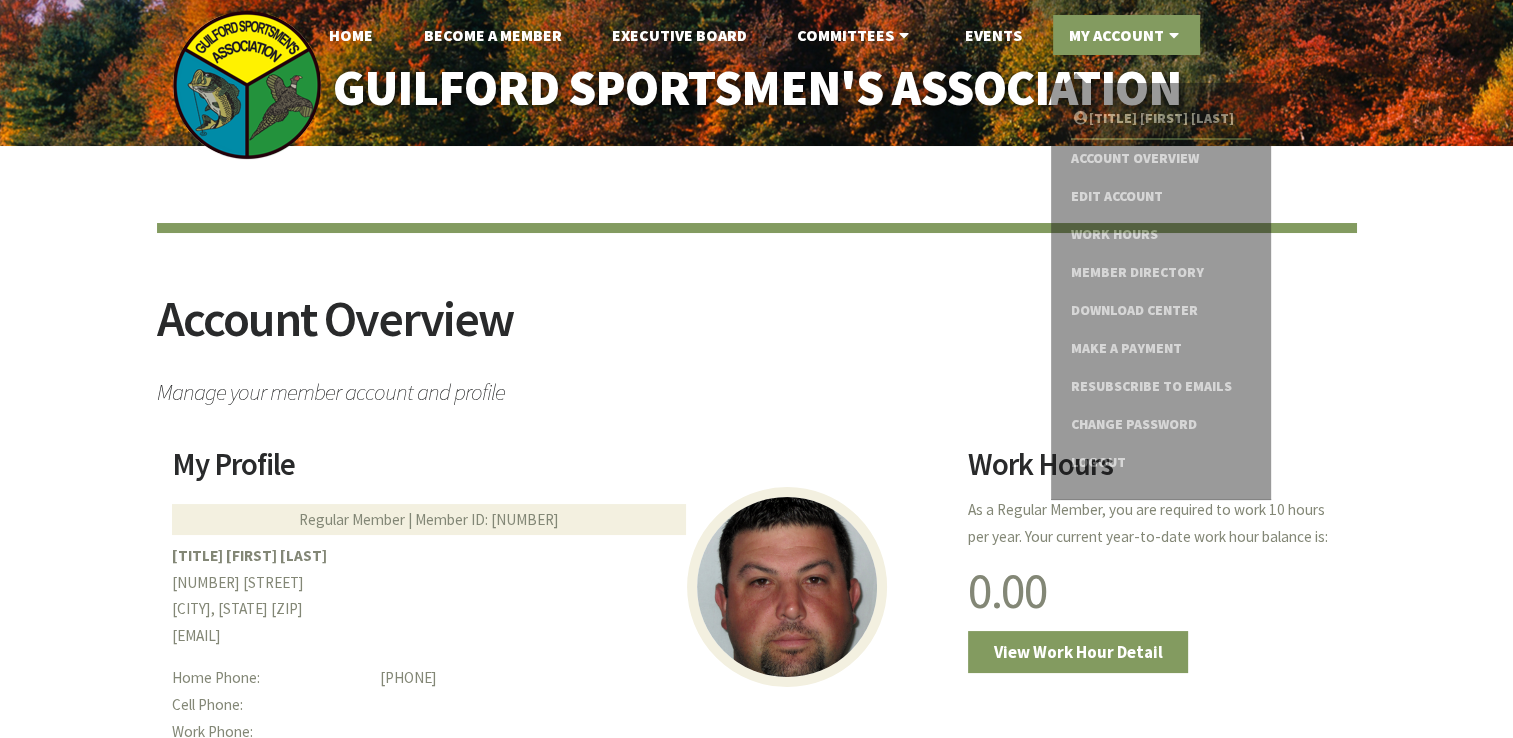 click on "My Account" at bounding box center [1126, 35] 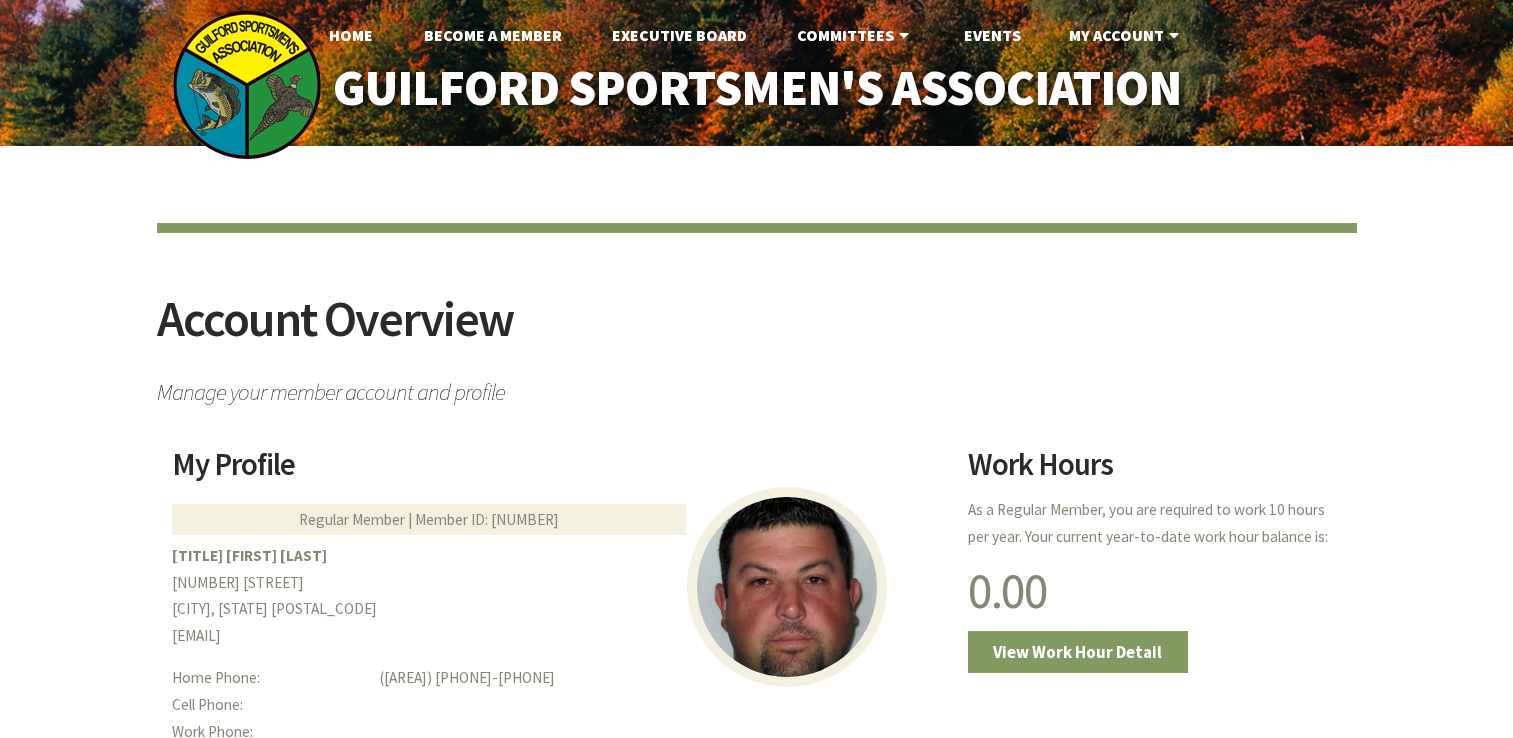 scroll, scrollTop: 0, scrollLeft: 0, axis: both 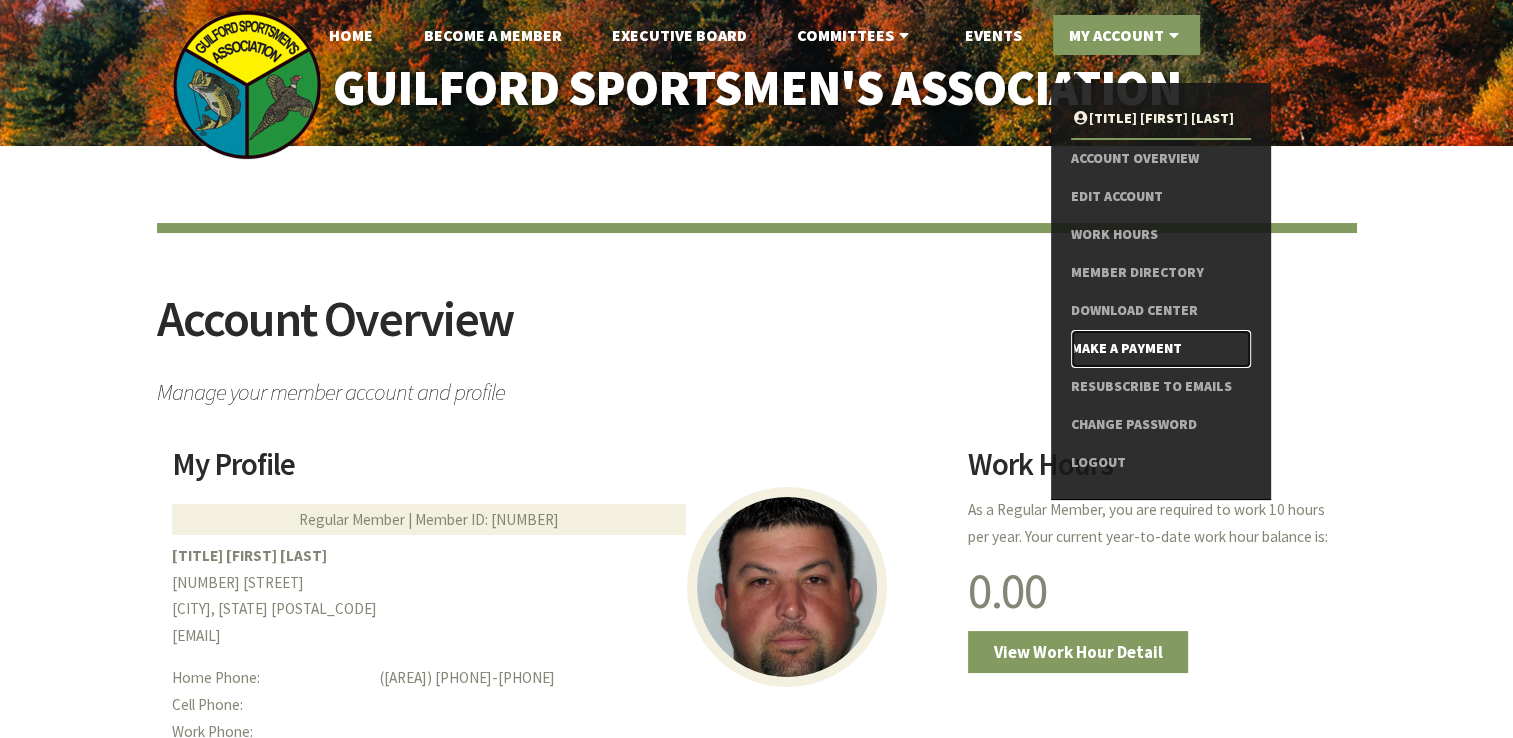 click on "Make a Payment" at bounding box center (1160, 349) 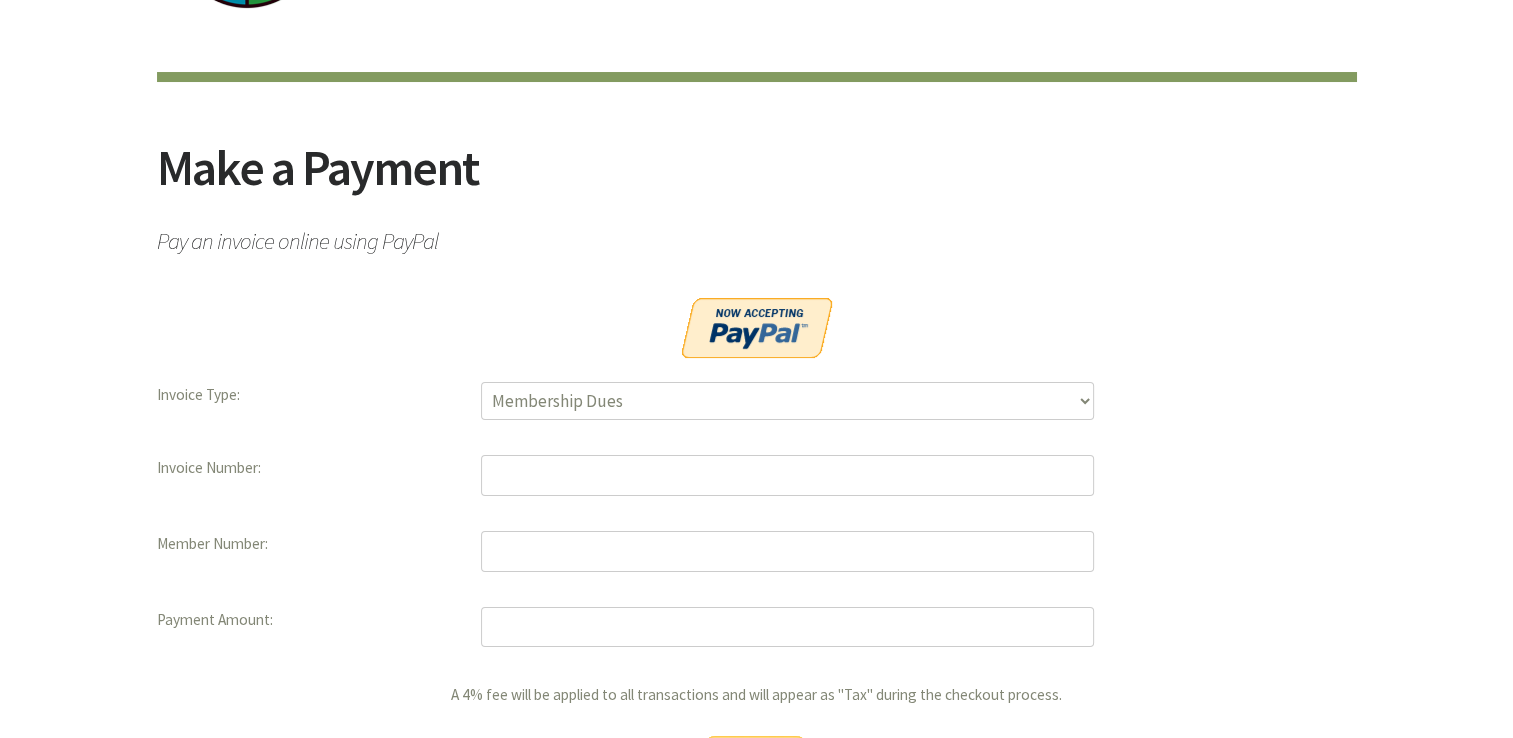 scroll, scrollTop: 160, scrollLeft: 0, axis: vertical 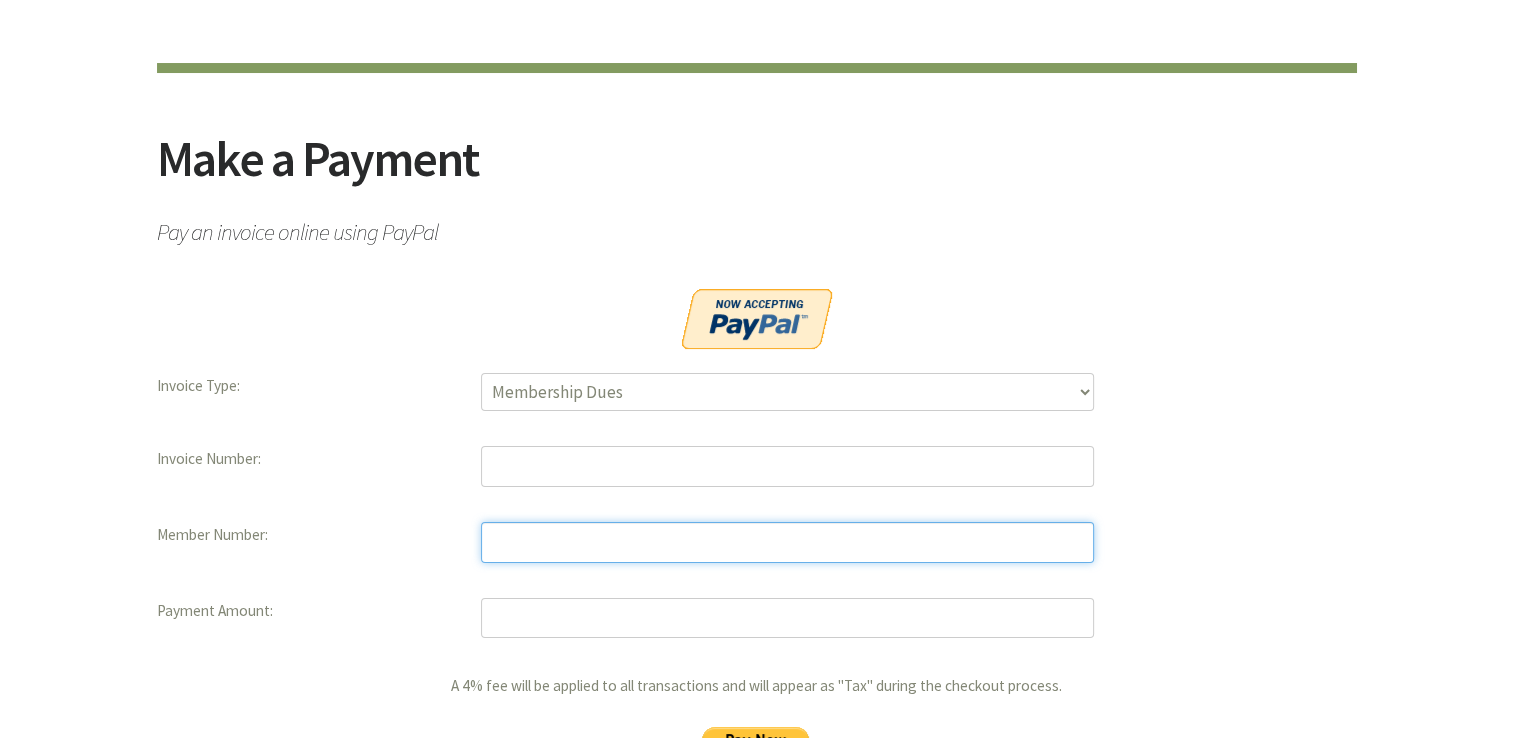 click at bounding box center (787, 542) 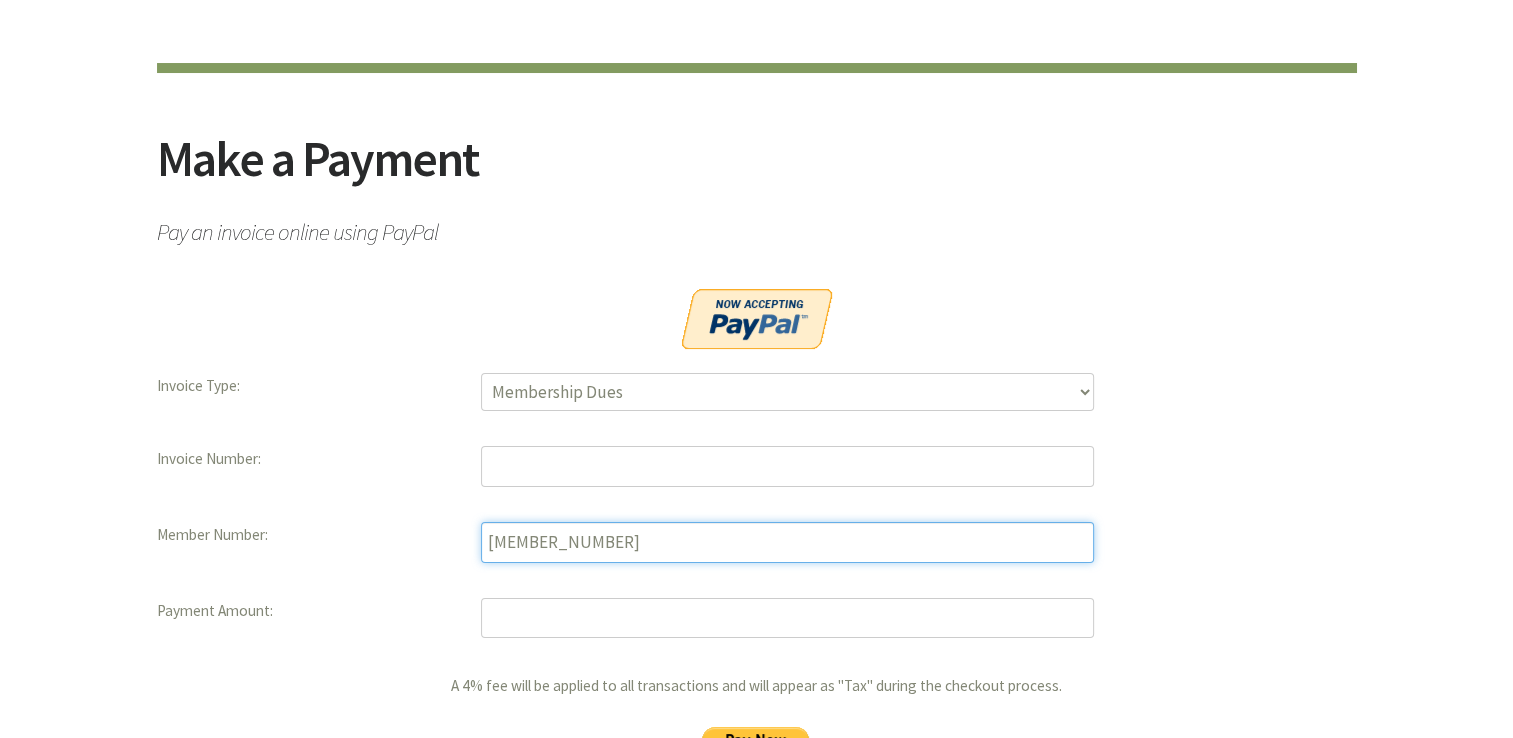 type on "[MEMBER_NUMBER]" 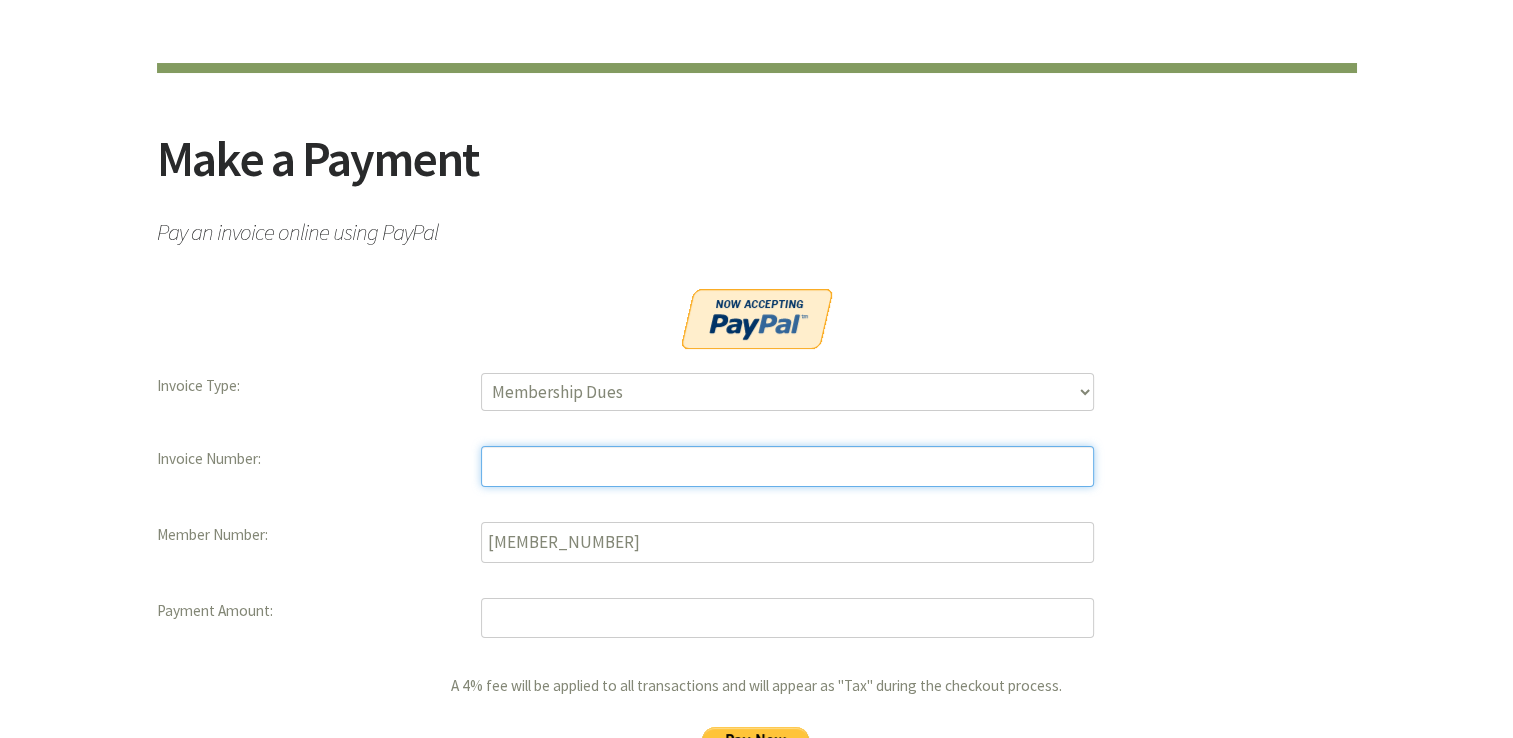 click at bounding box center [787, 466] 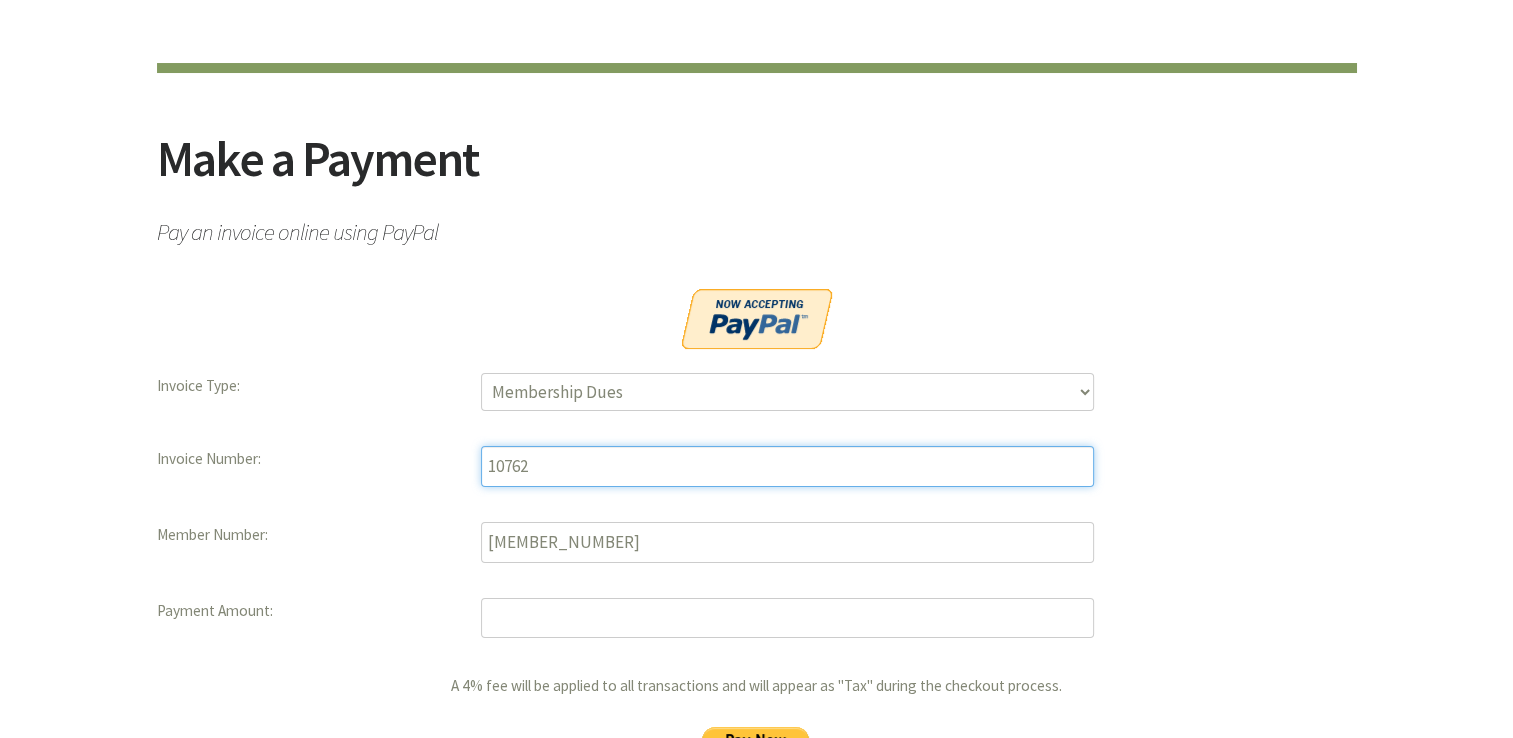 type on "10762" 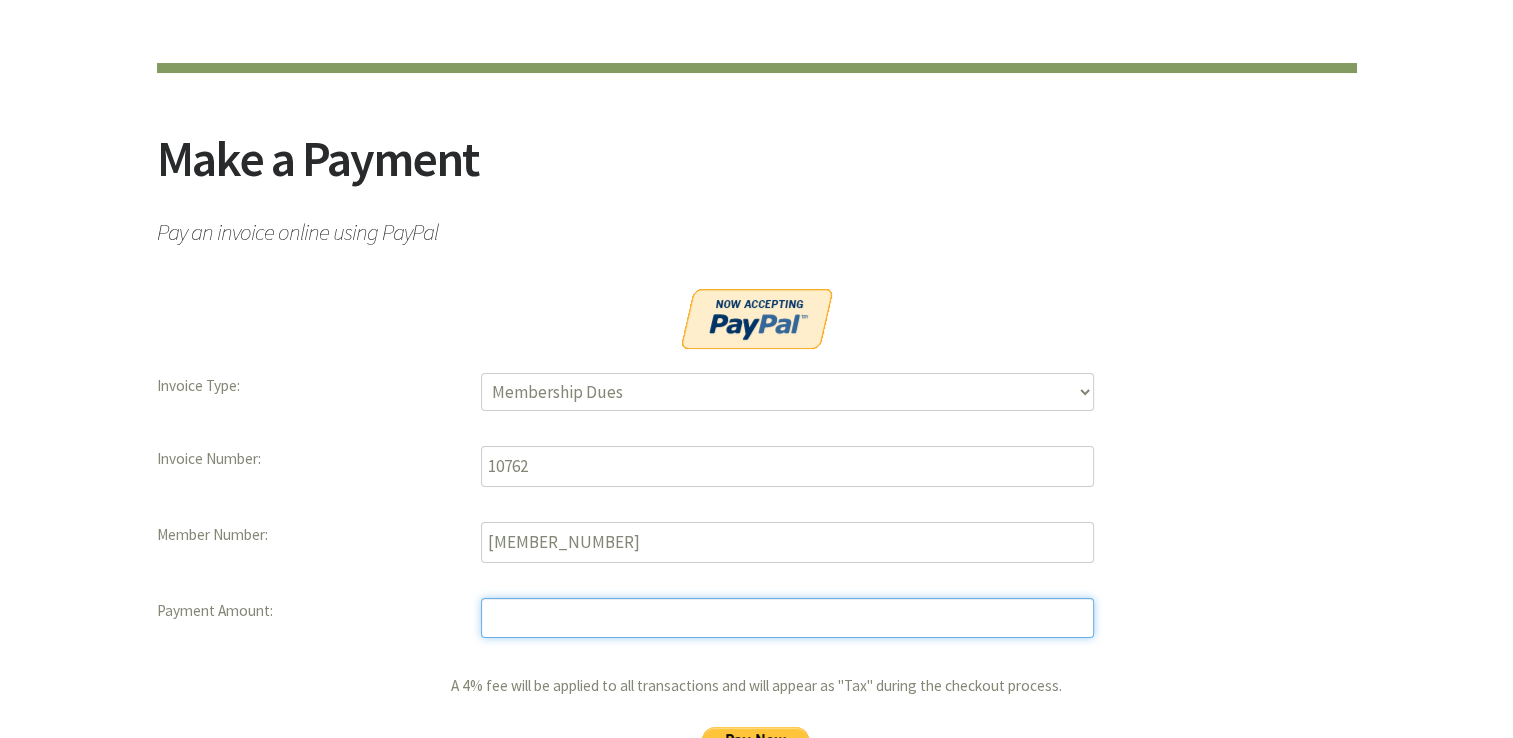 click at bounding box center (787, 618) 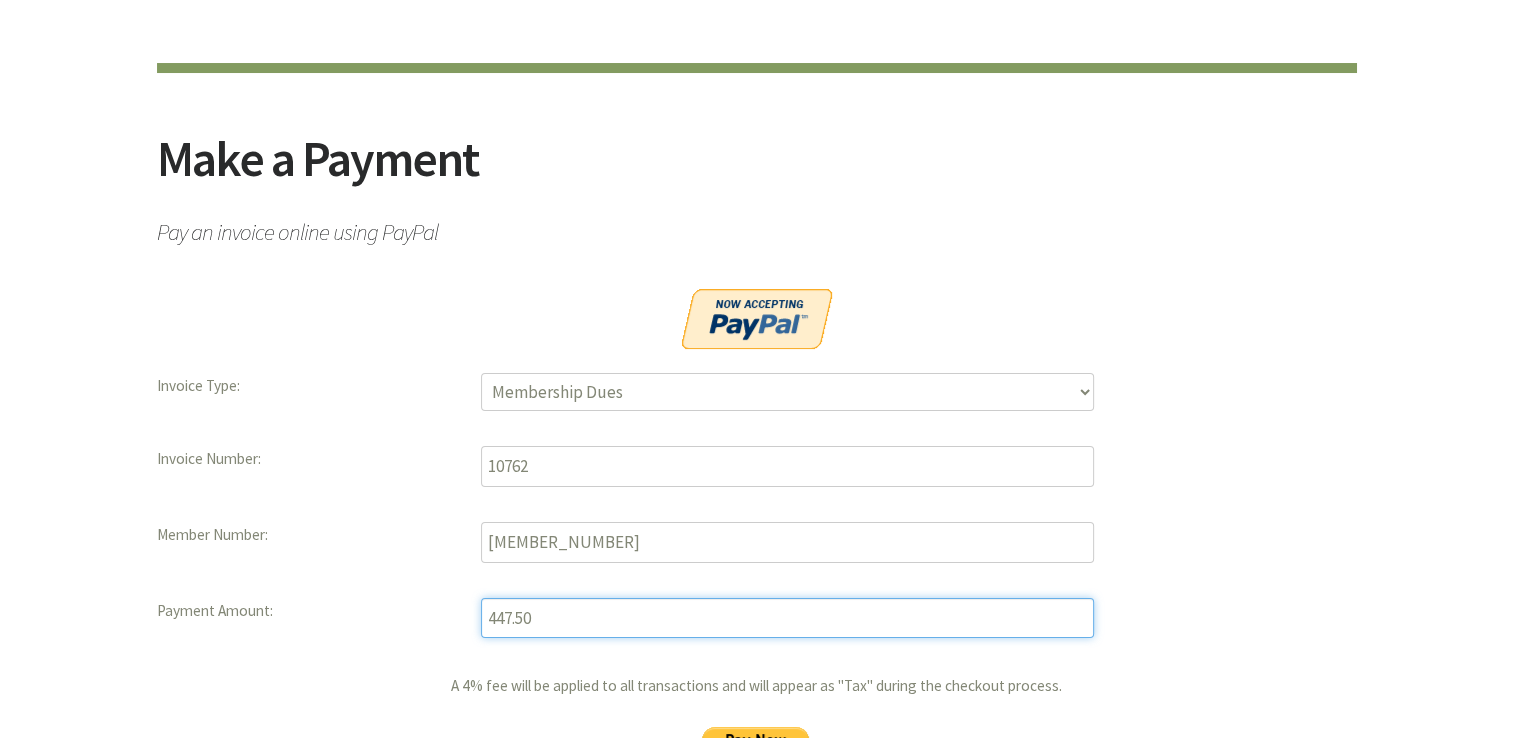 type on "447.50" 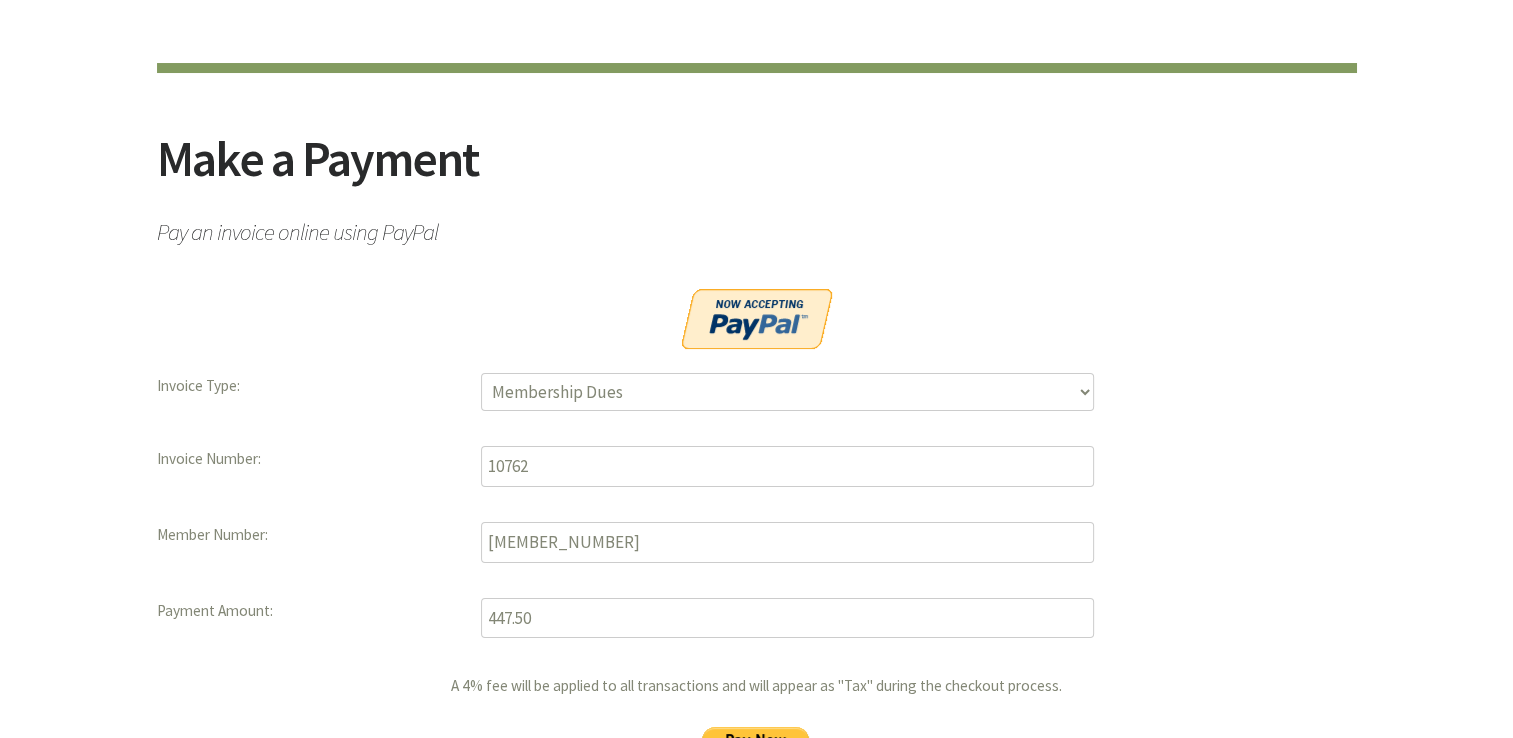 drag, startPoint x: 1511, startPoint y: 259, endPoint x: 1511, endPoint y: 321, distance: 62 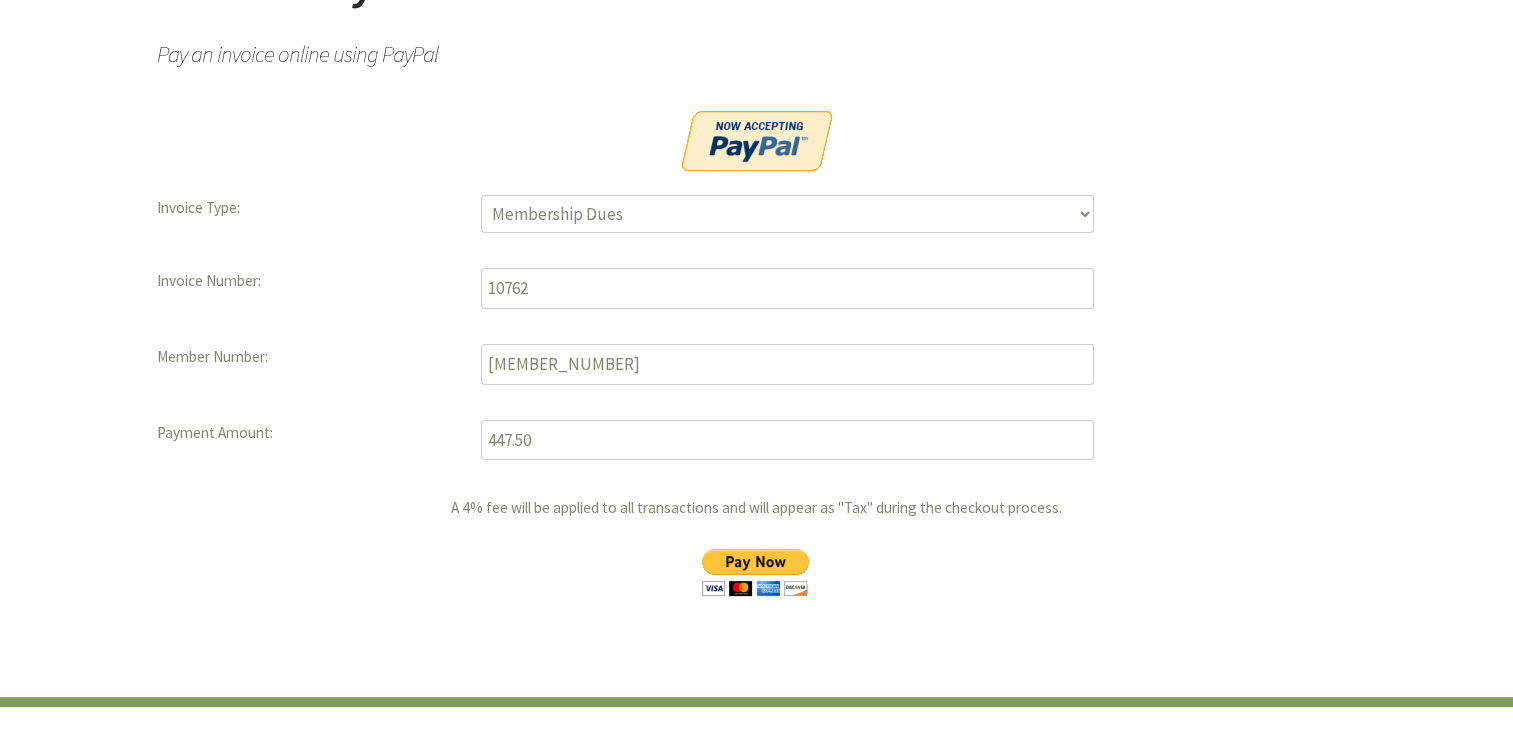 scroll, scrollTop: 401, scrollLeft: 0, axis: vertical 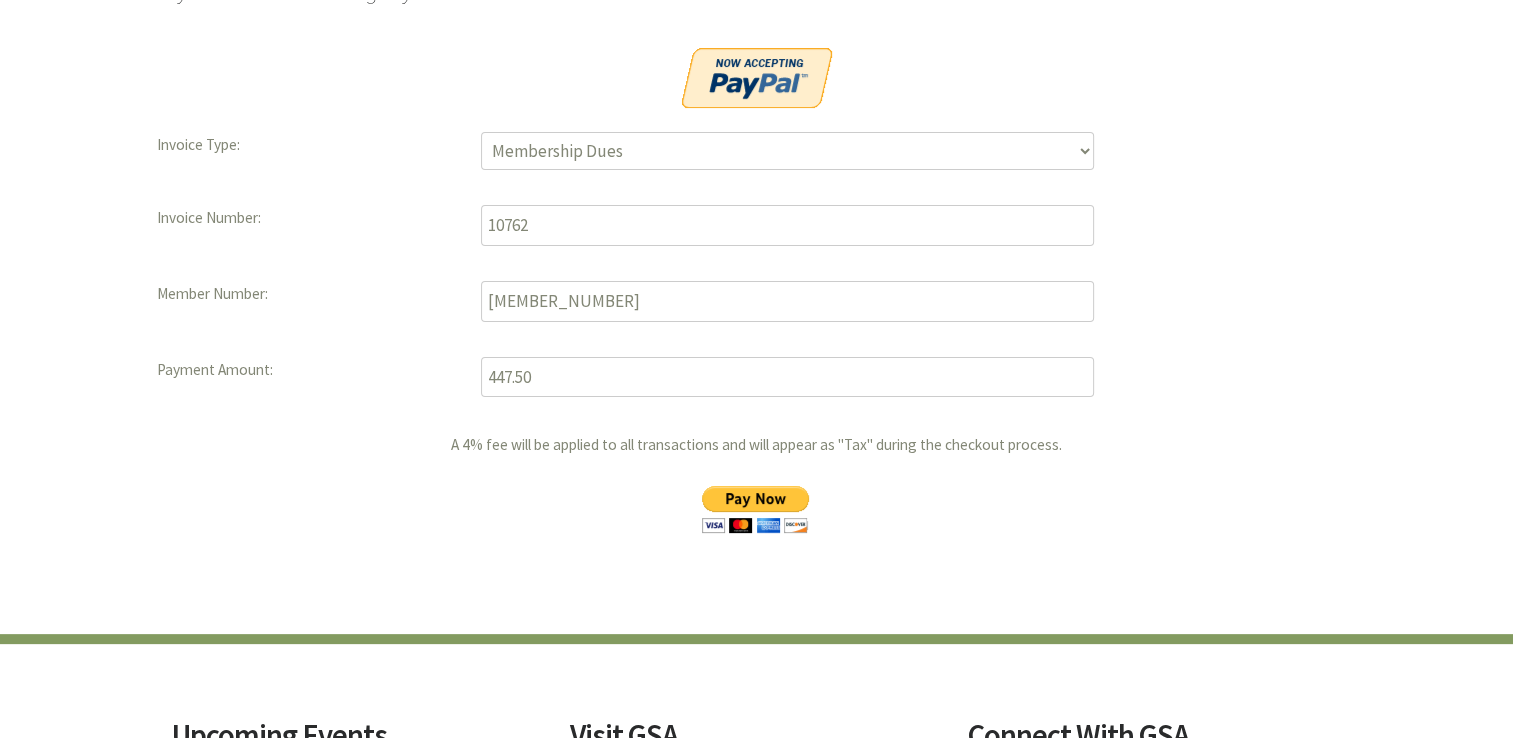 click on "A 4% fee will be applied to all transactions and will appear as "Tax" during the checkout process." at bounding box center [757, 486] 